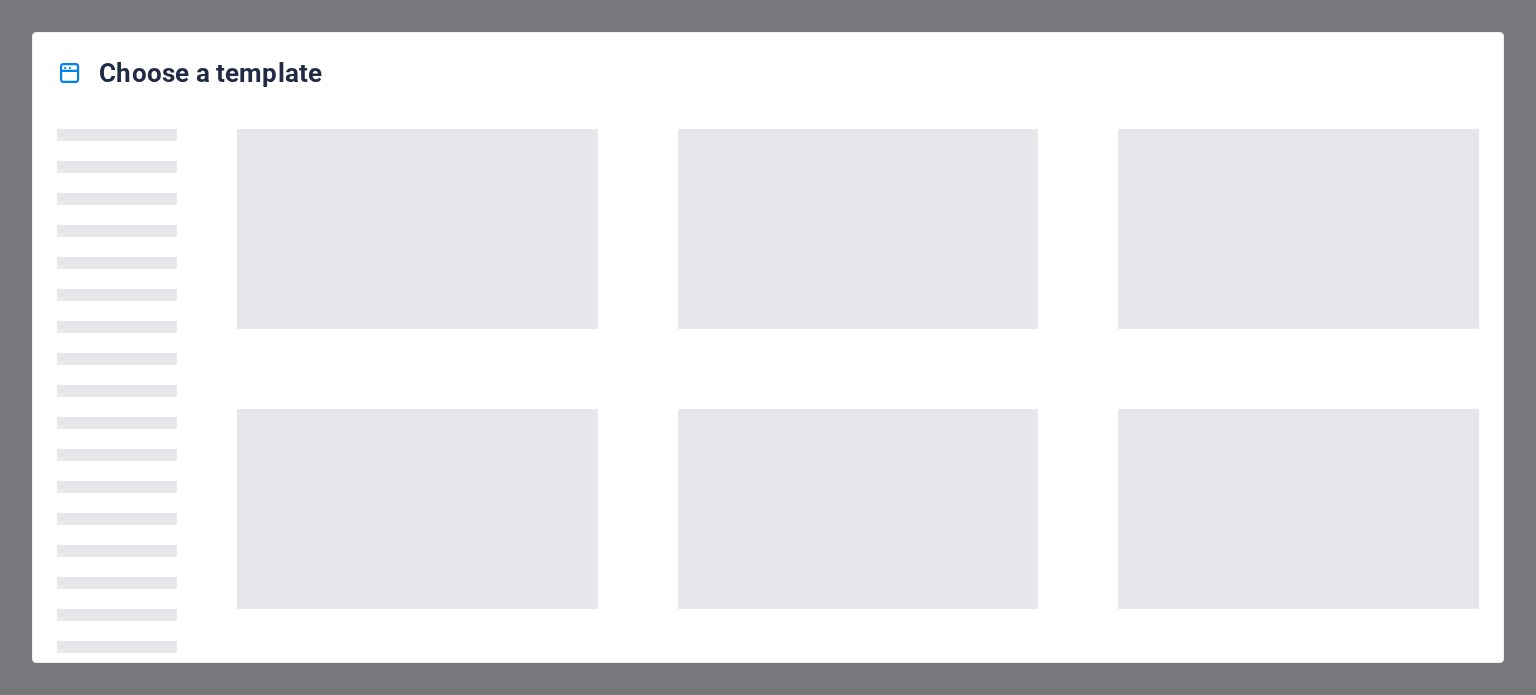 scroll, scrollTop: 0, scrollLeft: 0, axis: both 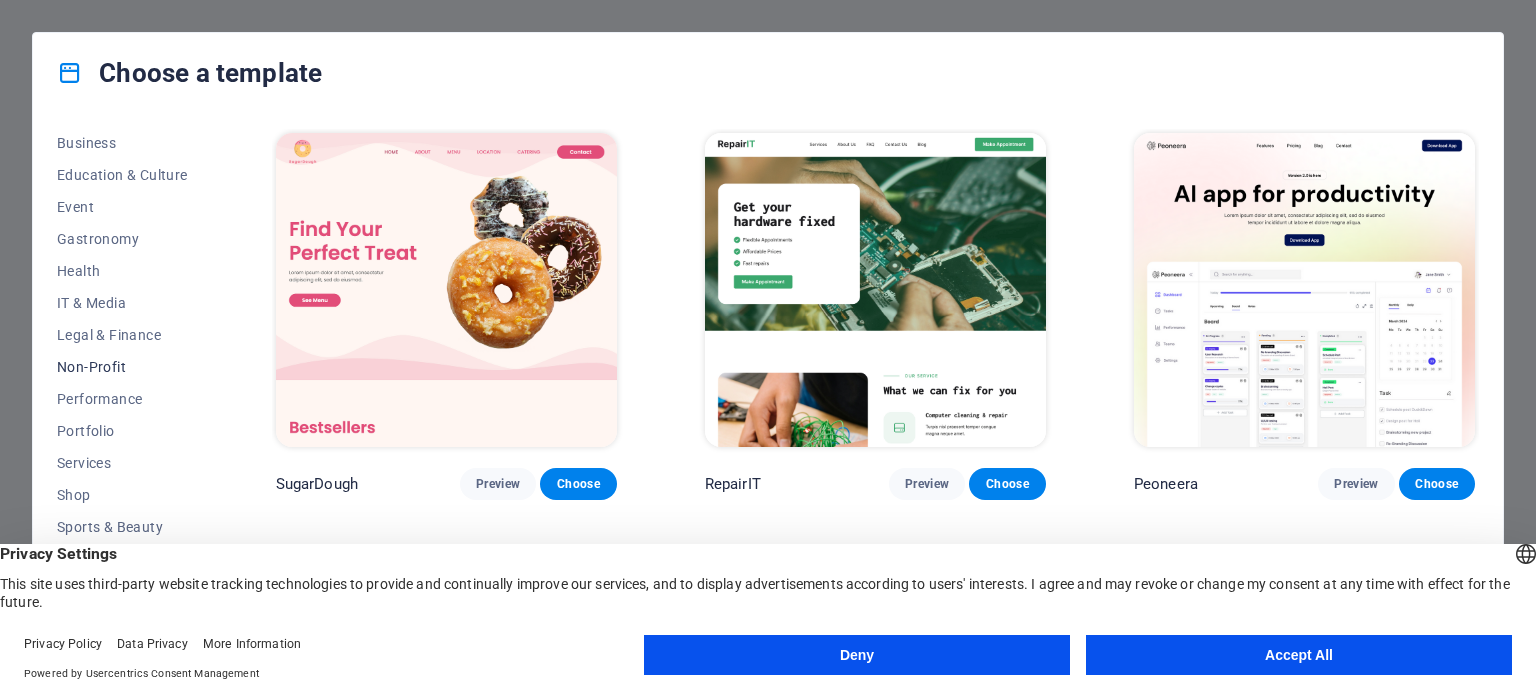 click on "Non-Profit" at bounding box center (122, 367) 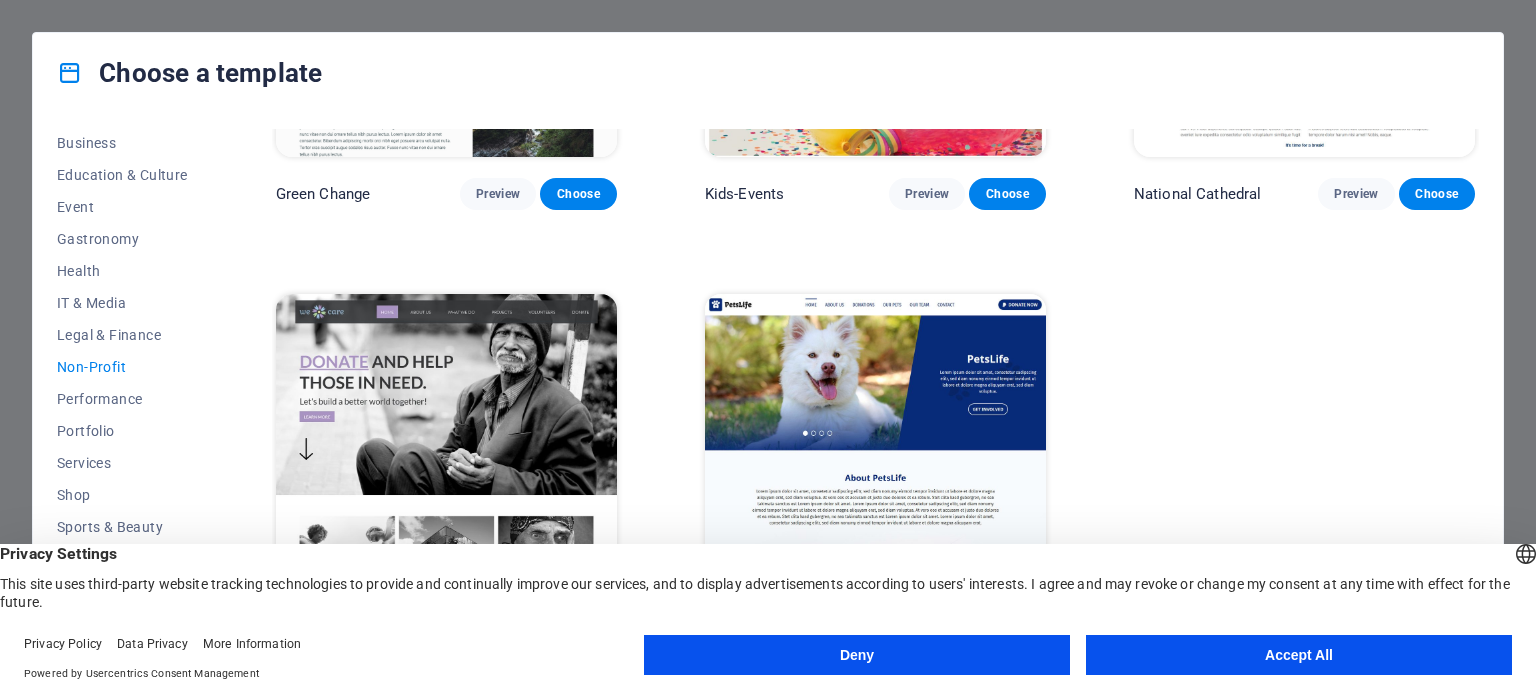 scroll, scrollTop: 308, scrollLeft: 0, axis: vertical 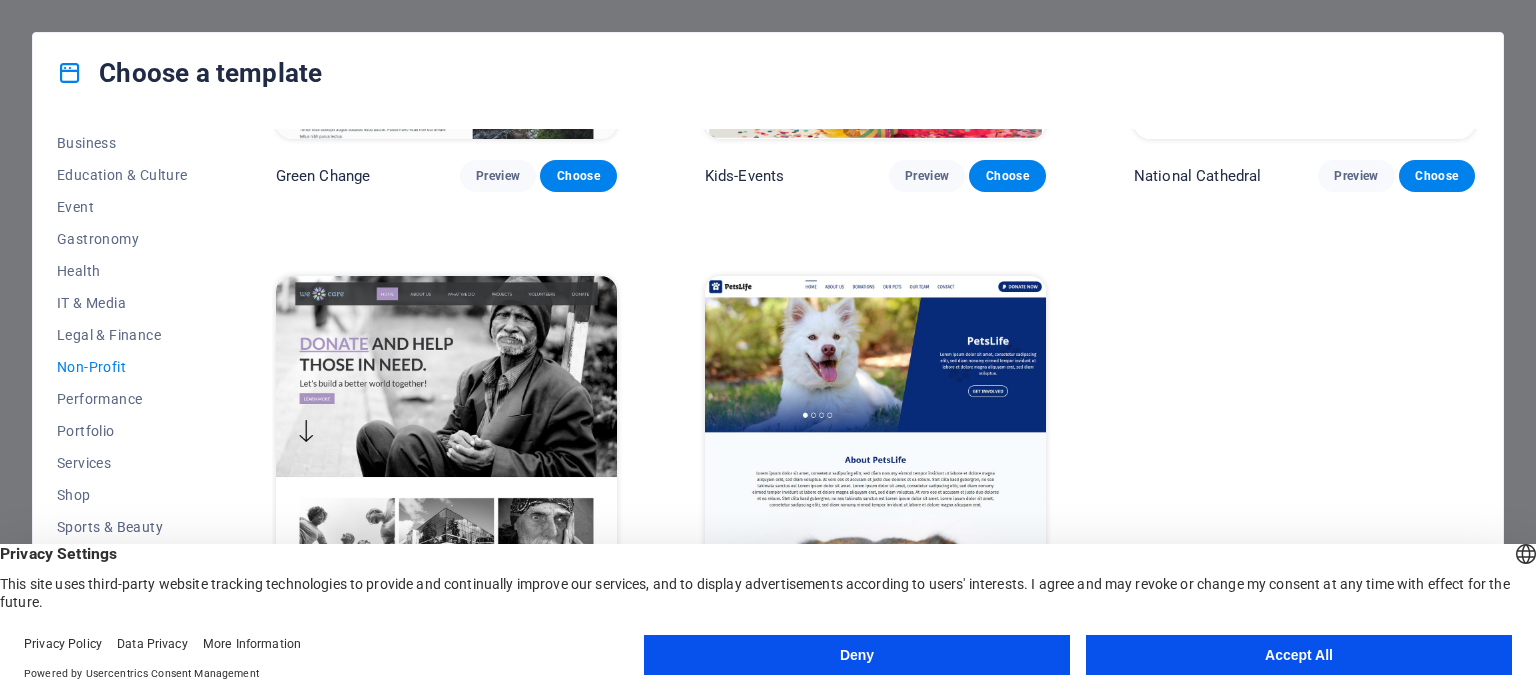 click at bounding box center (446, 433) 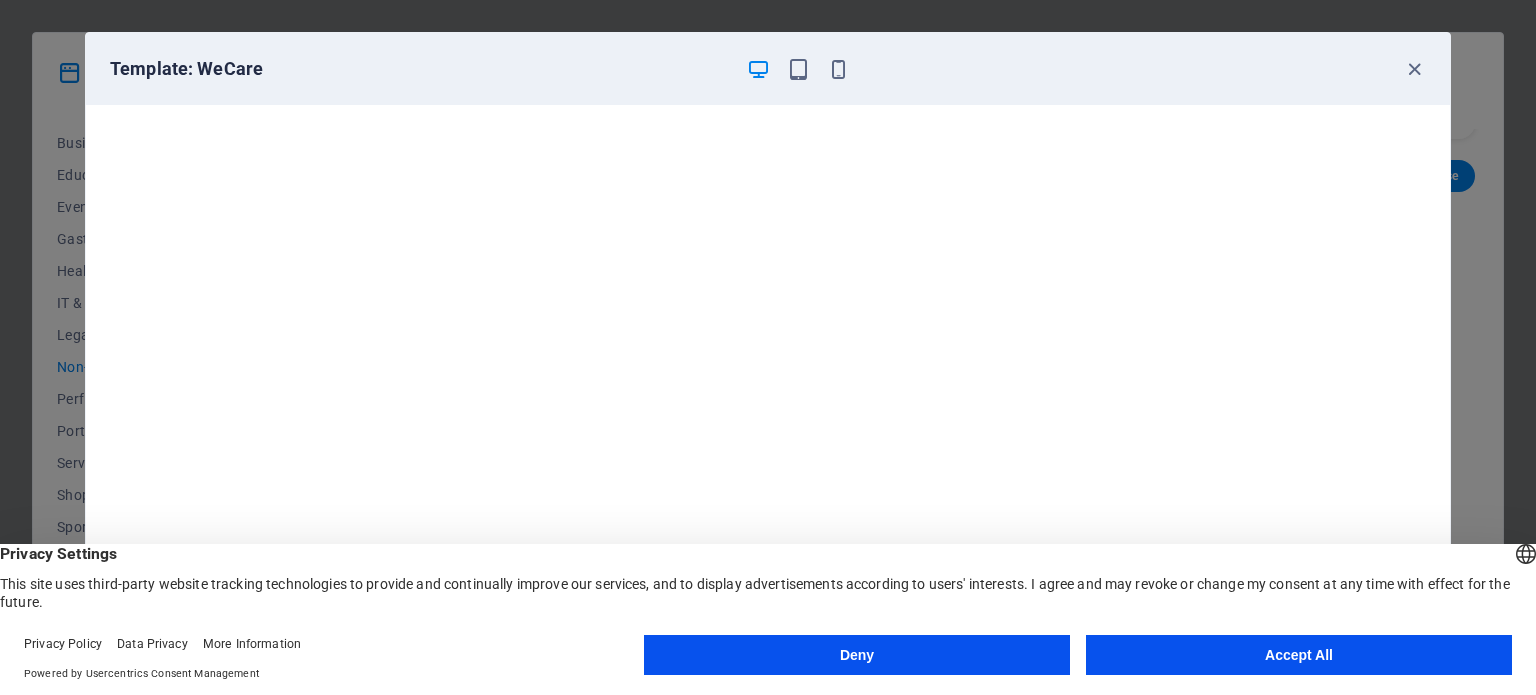 click on "Accept All" at bounding box center [1299, 655] 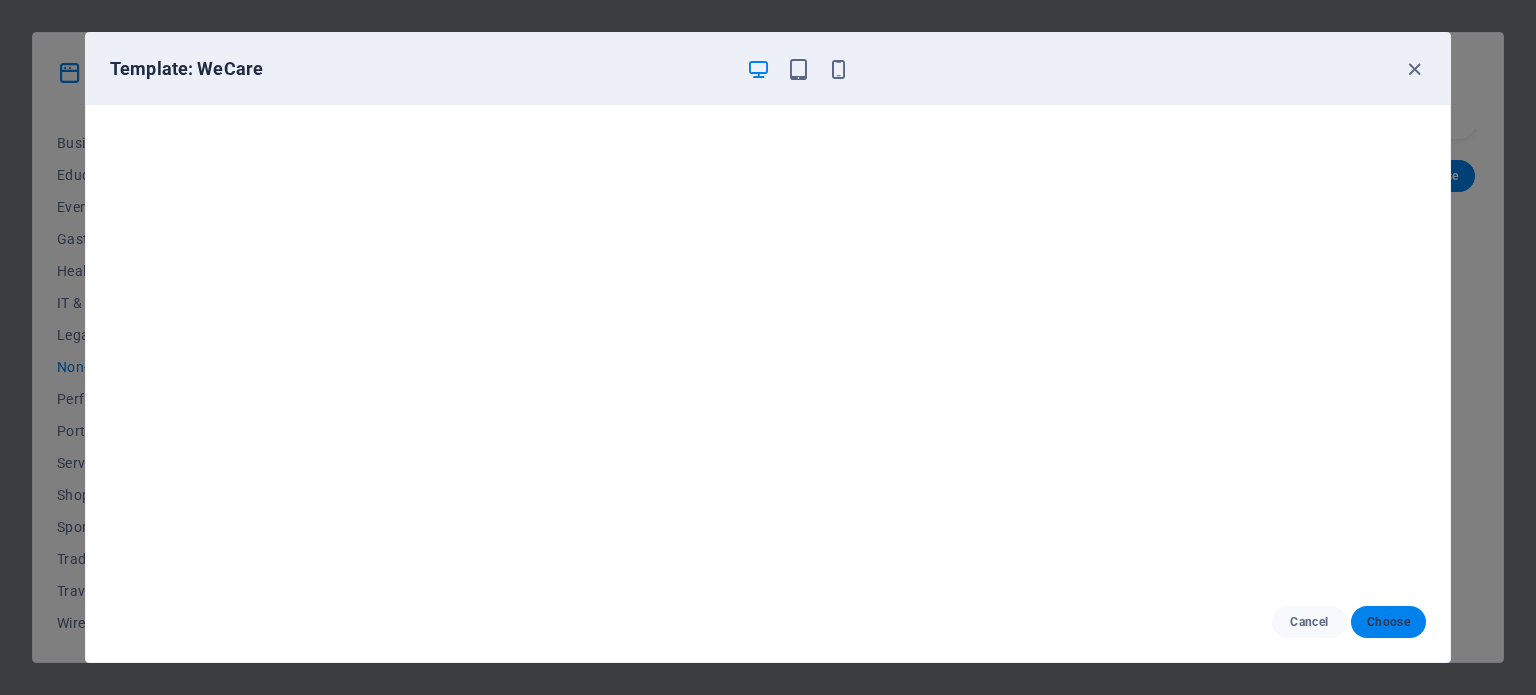 click on "Choose" at bounding box center [1388, 622] 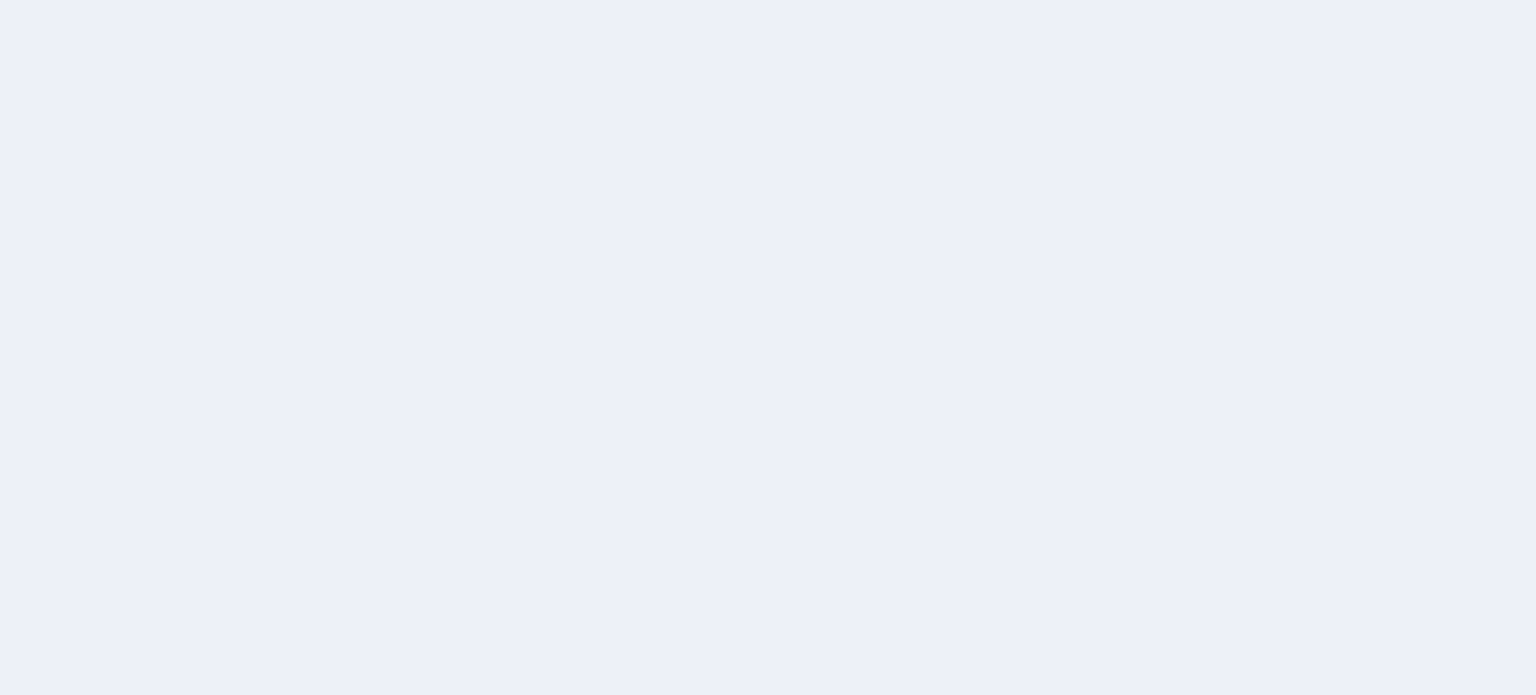 scroll, scrollTop: 0, scrollLeft: 0, axis: both 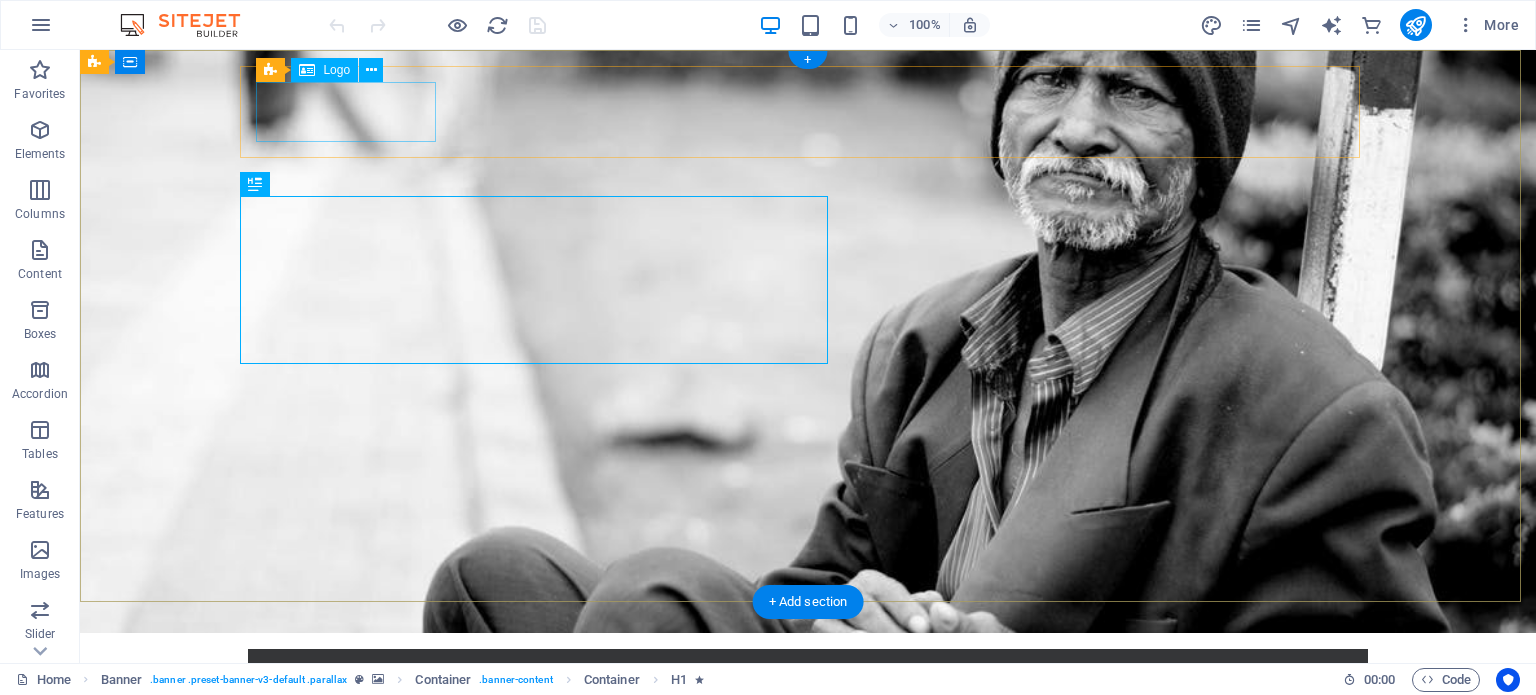 click at bounding box center (808, 695) 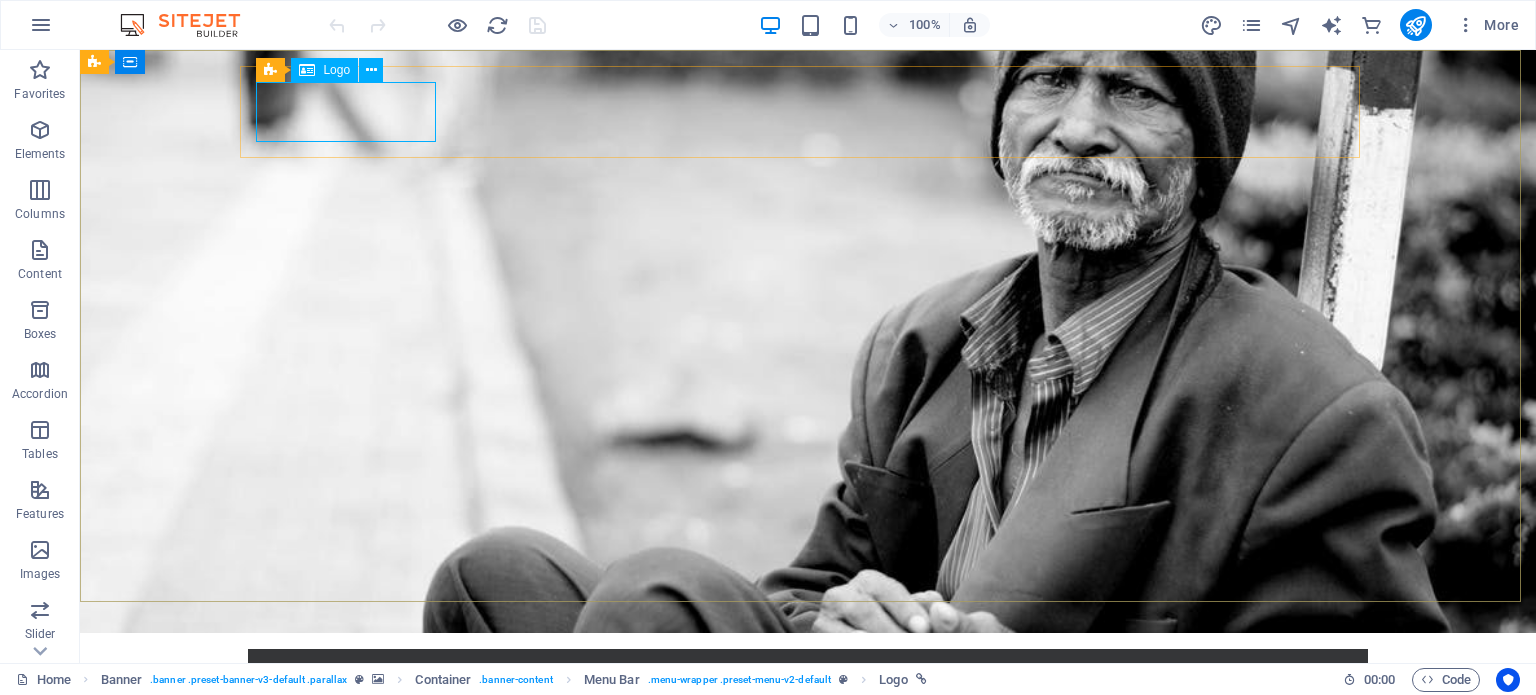 click on "Logo" at bounding box center (336, 70) 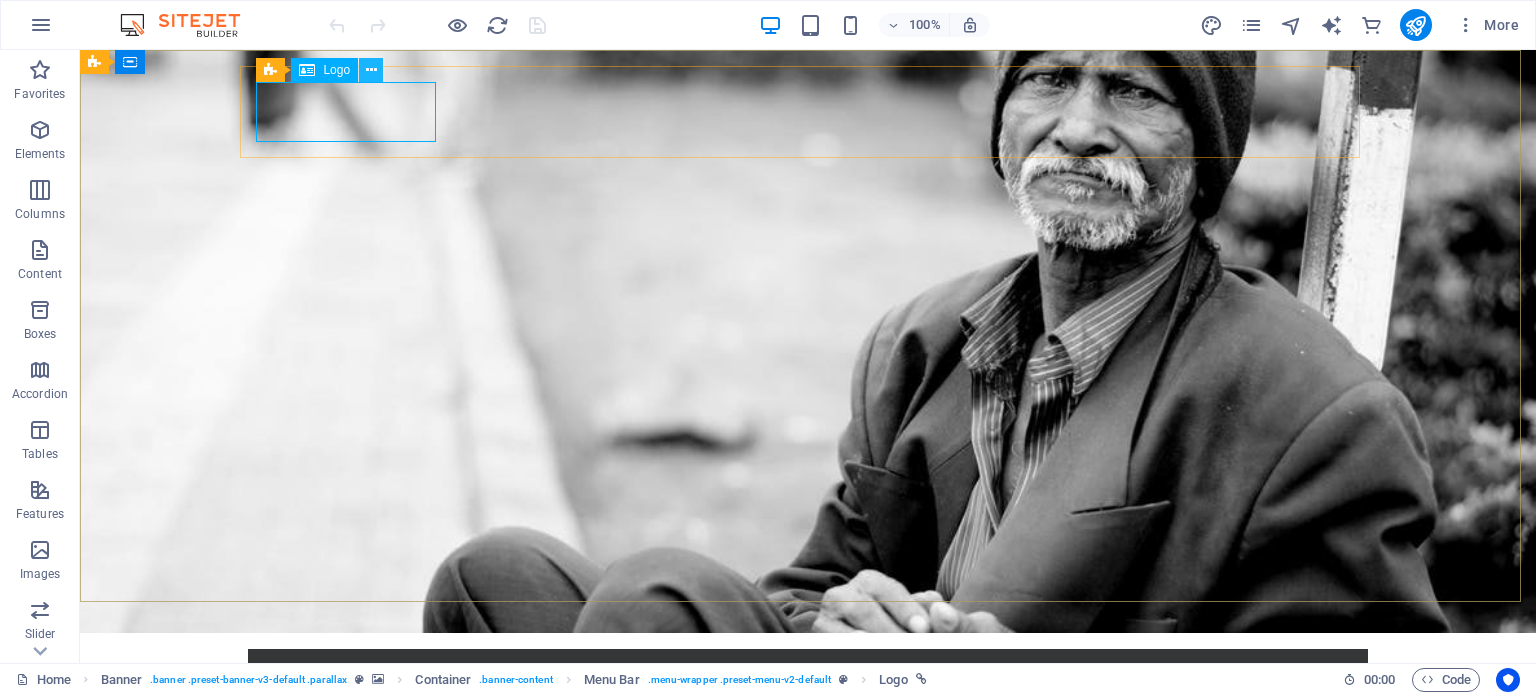 click at bounding box center [371, 70] 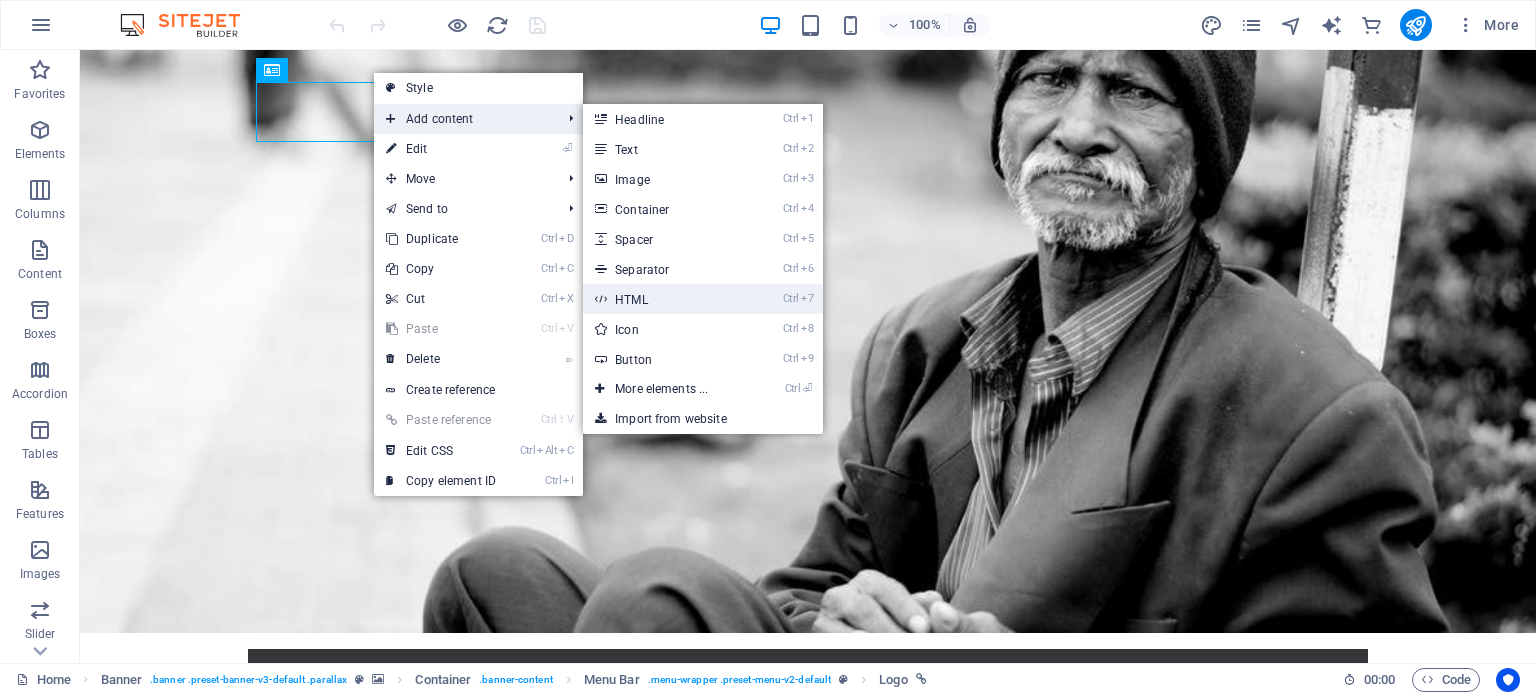 click on "Ctrl 7  HTML" at bounding box center [665, 299] 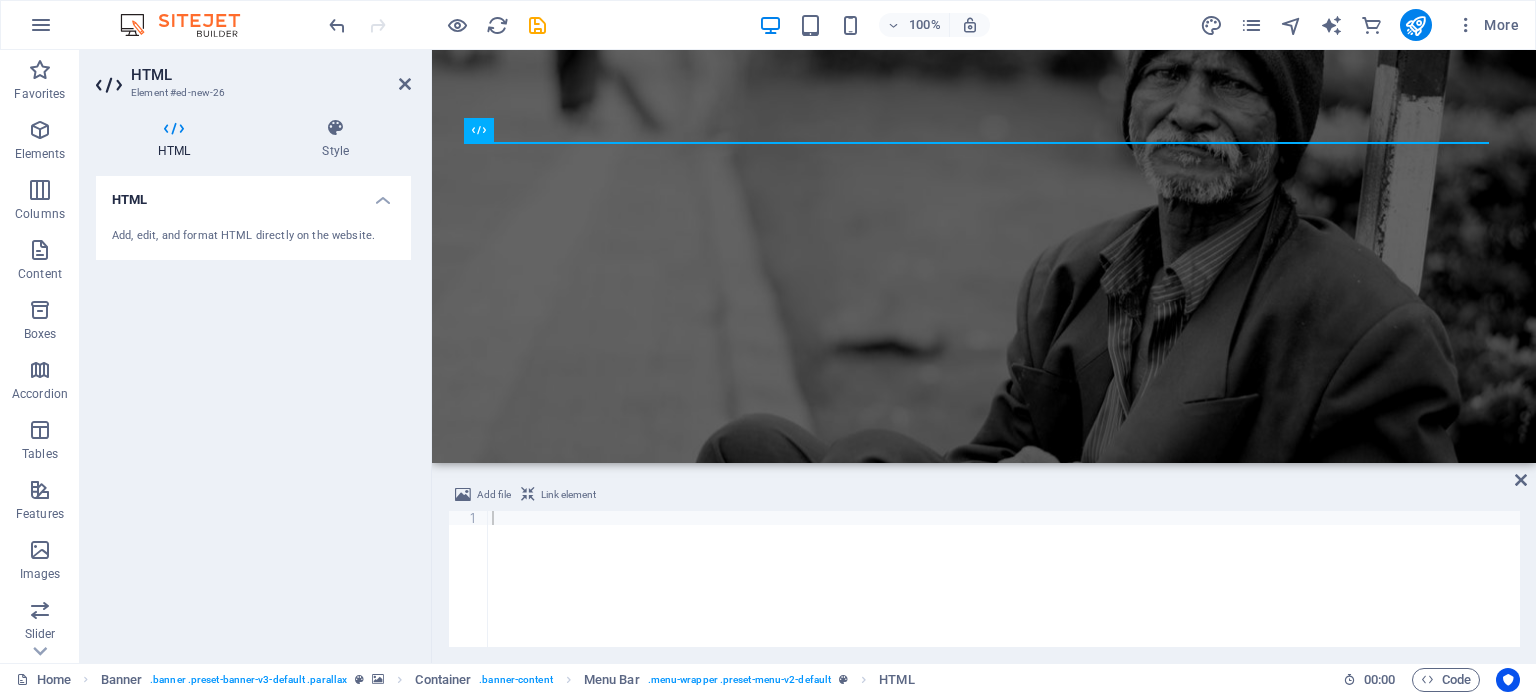 click at bounding box center (174, 128) 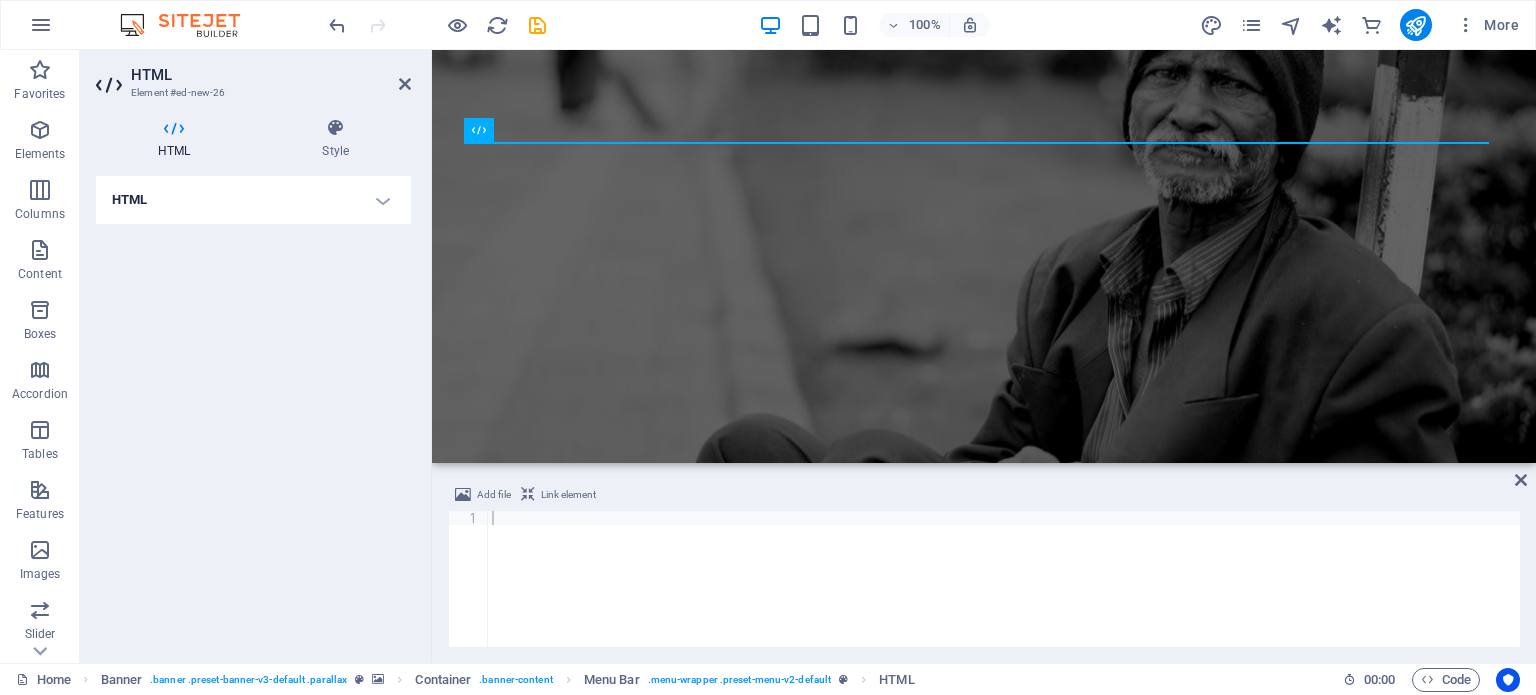 click on "HTML" at bounding box center (253, 200) 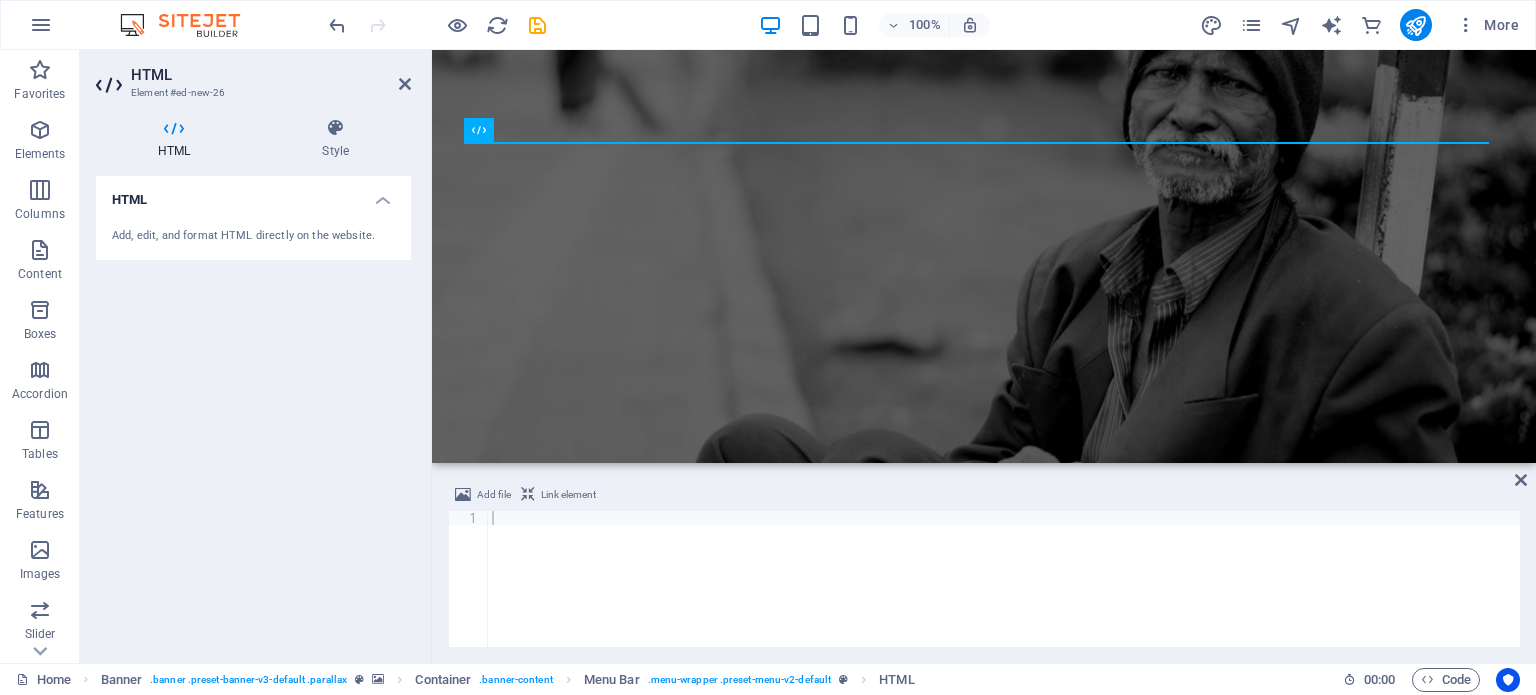 click on "HTML Add, edit, and format HTML directly on the website." at bounding box center [253, 411] 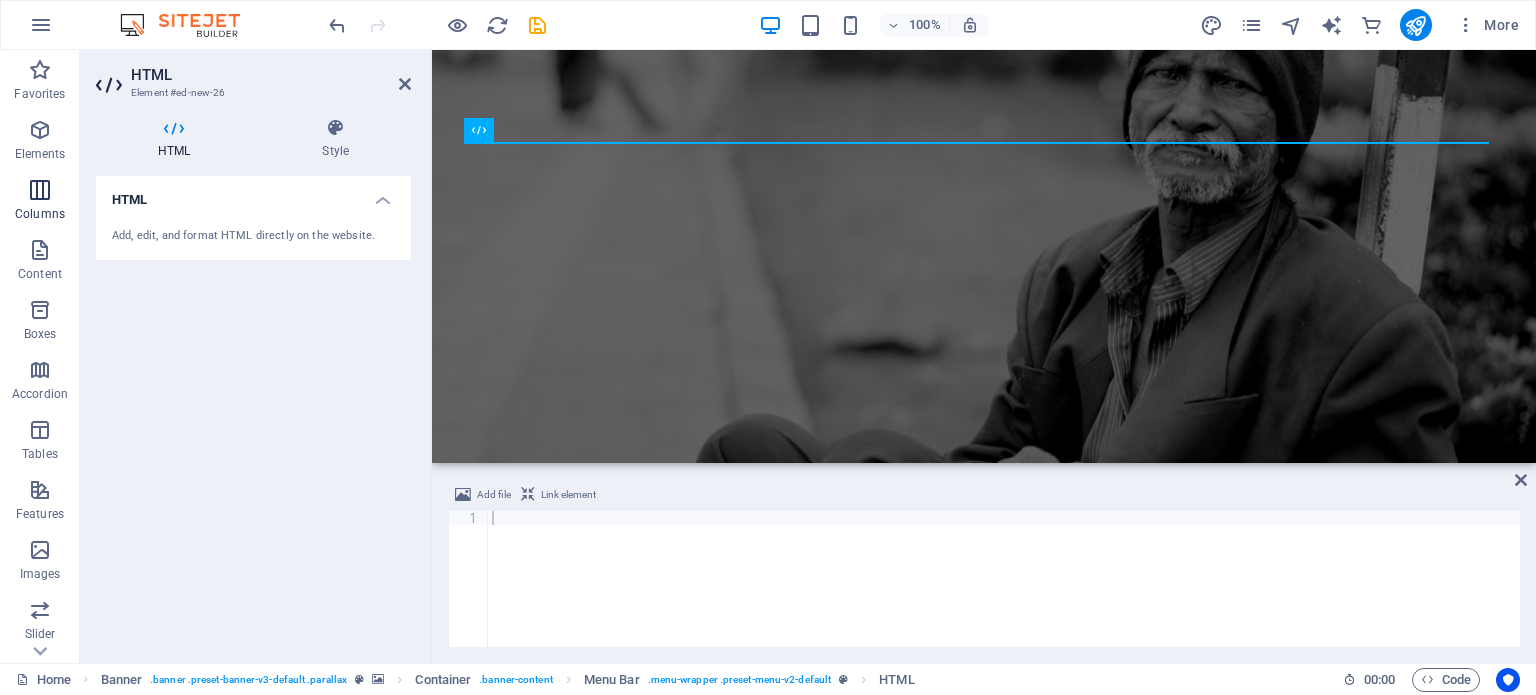 click at bounding box center (40, 190) 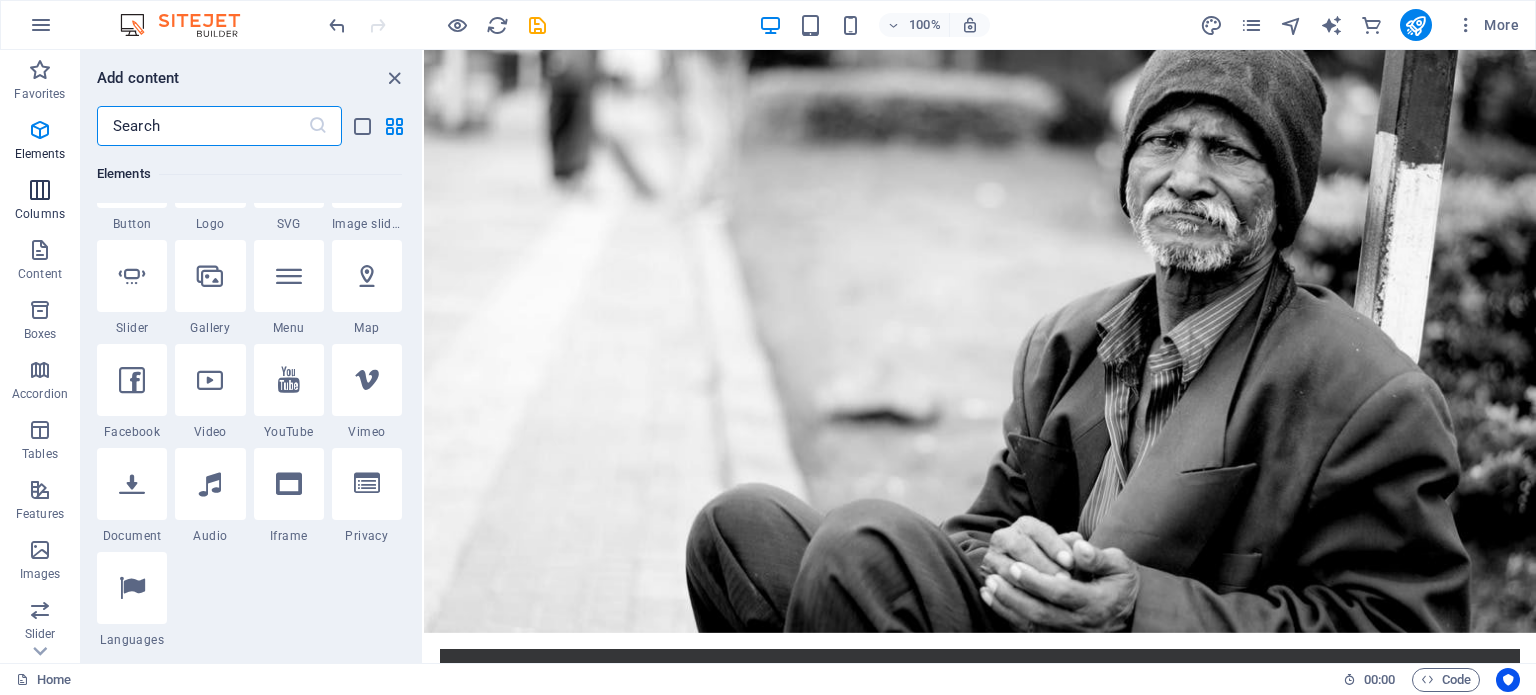 scroll, scrollTop: 990, scrollLeft: 0, axis: vertical 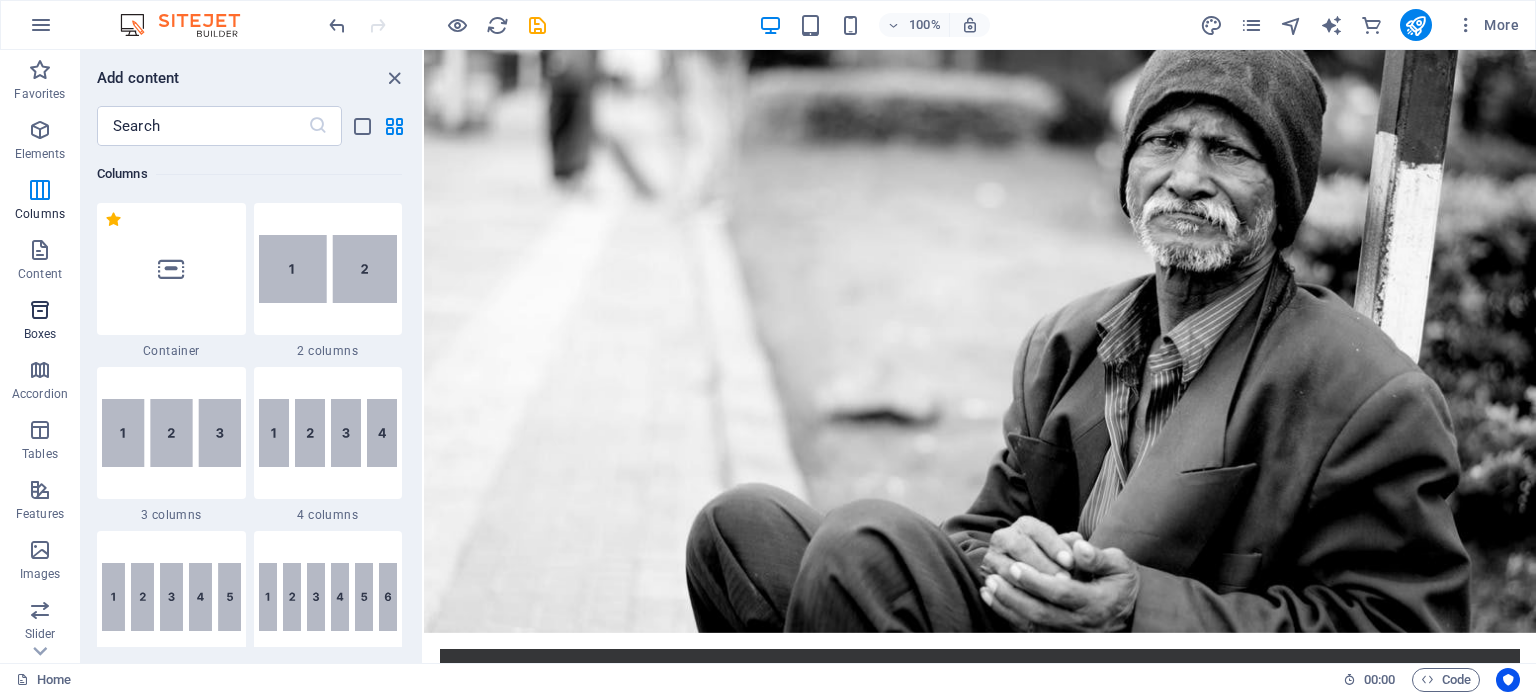 click on "Boxes" at bounding box center [40, 320] 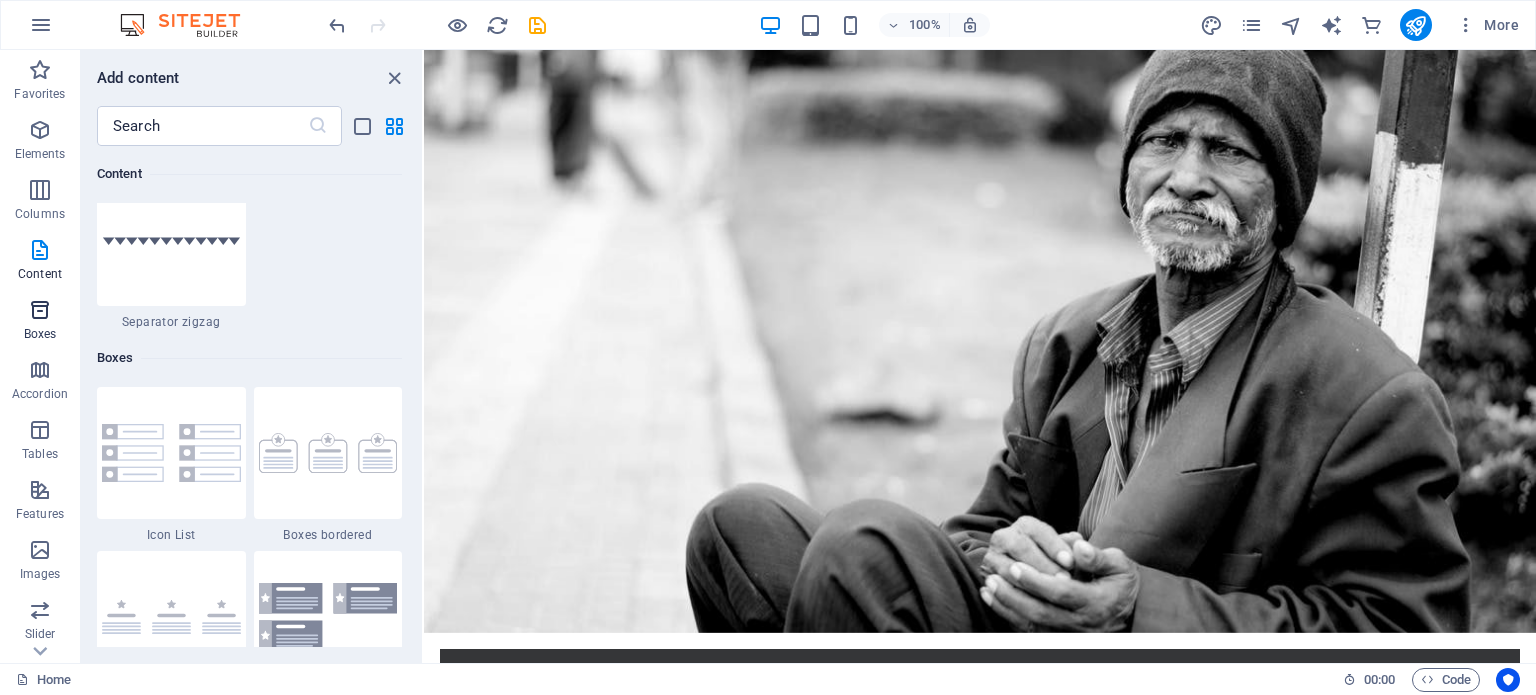 scroll, scrollTop: 5516, scrollLeft: 0, axis: vertical 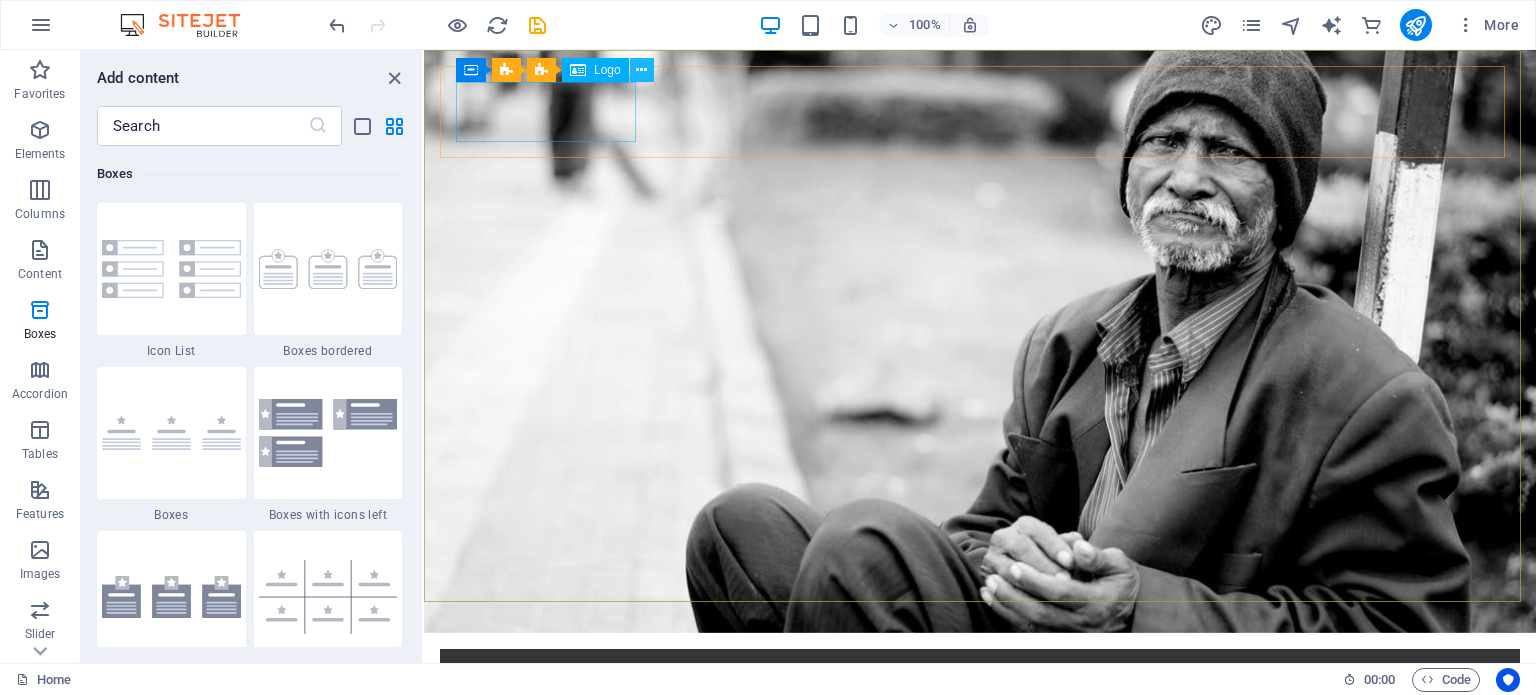 click at bounding box center [641, 70] 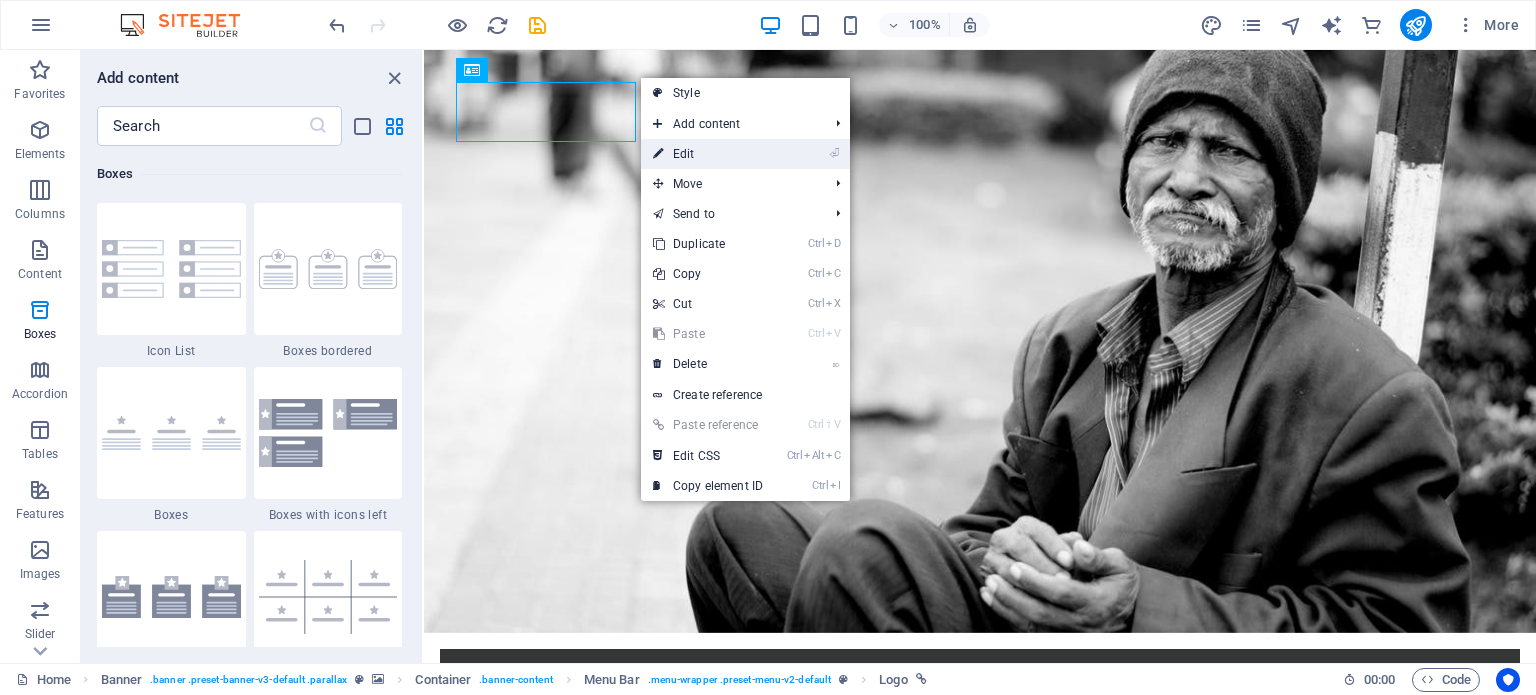 click on "⏎  Edit" at bounding box center (708, 154) 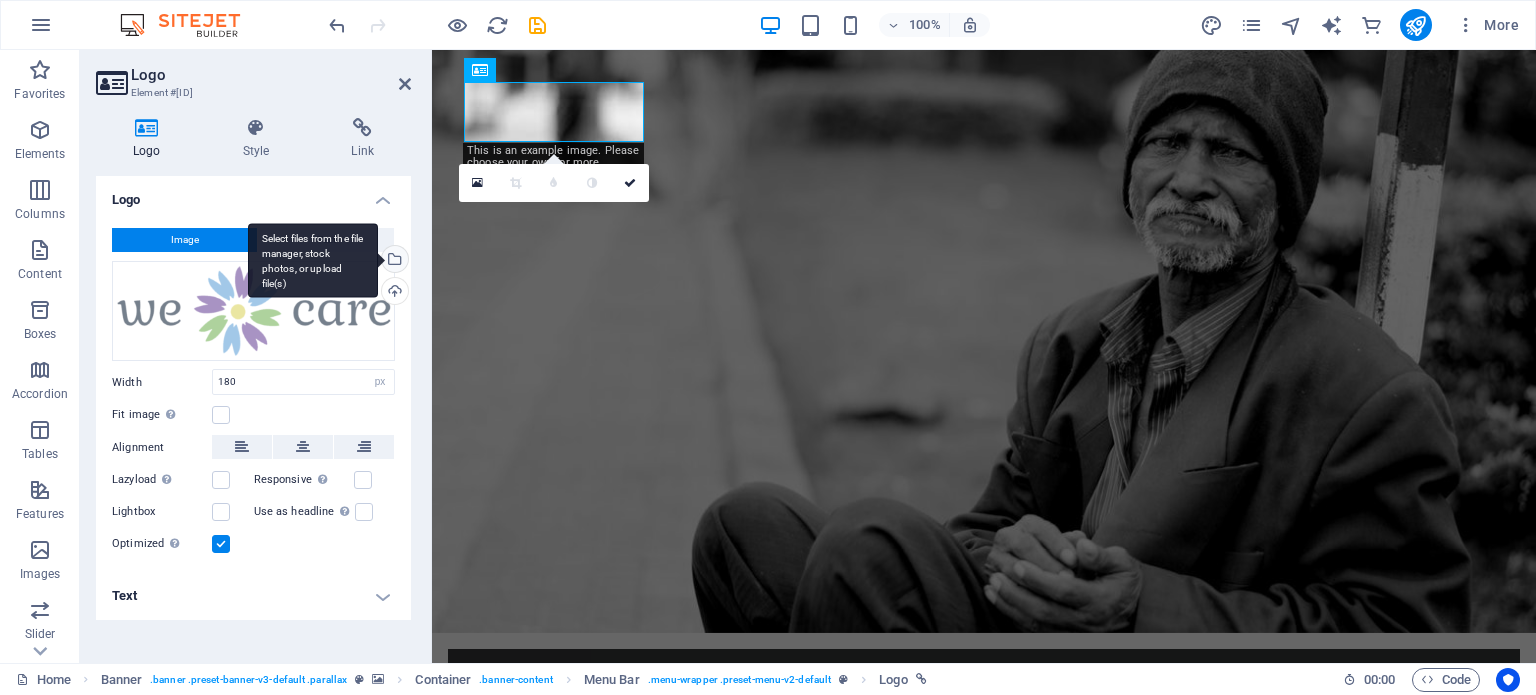 click on "Select files from the file manager, stock photos, or upload file(s)" at bounding box center (393, 261) 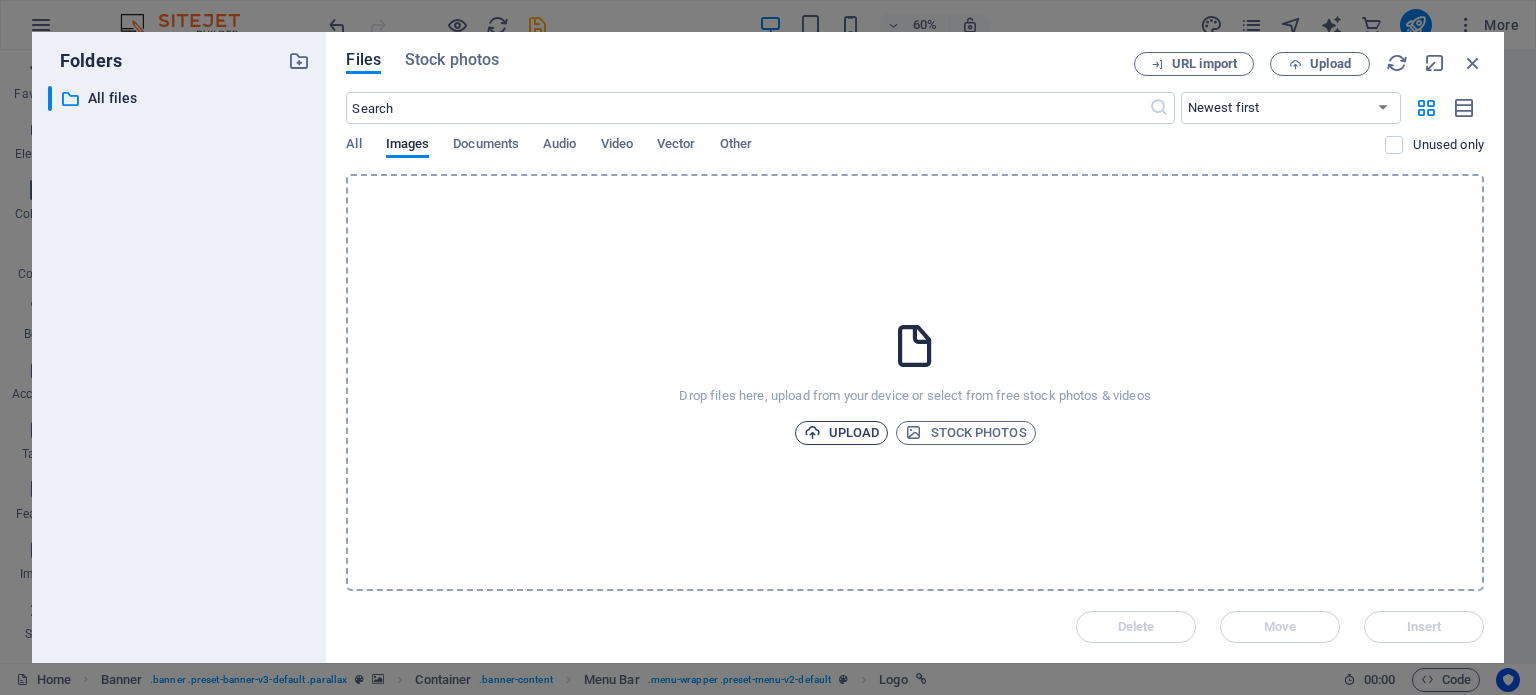 click on "Upload" at bounding box center (842, 433) 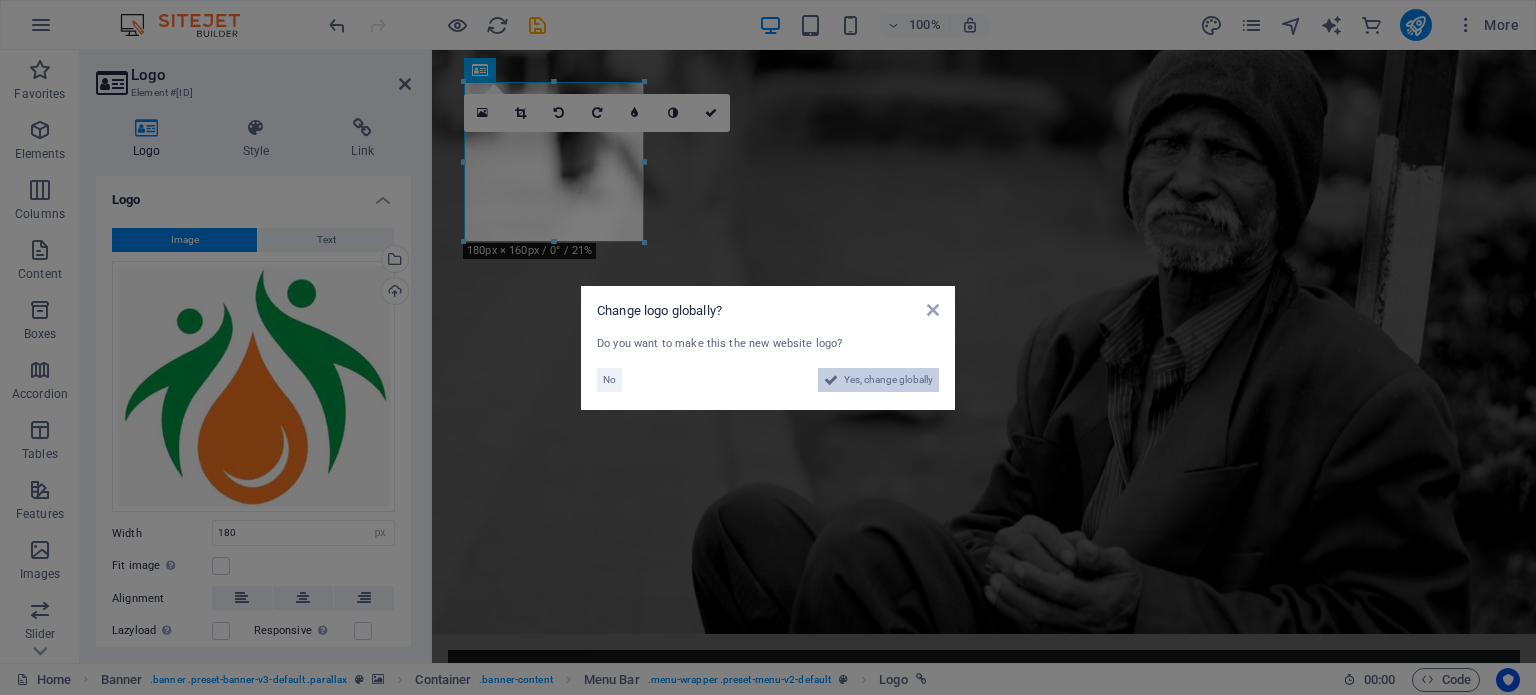 click on "Yes, change globally" at bounding box center (888, 380) 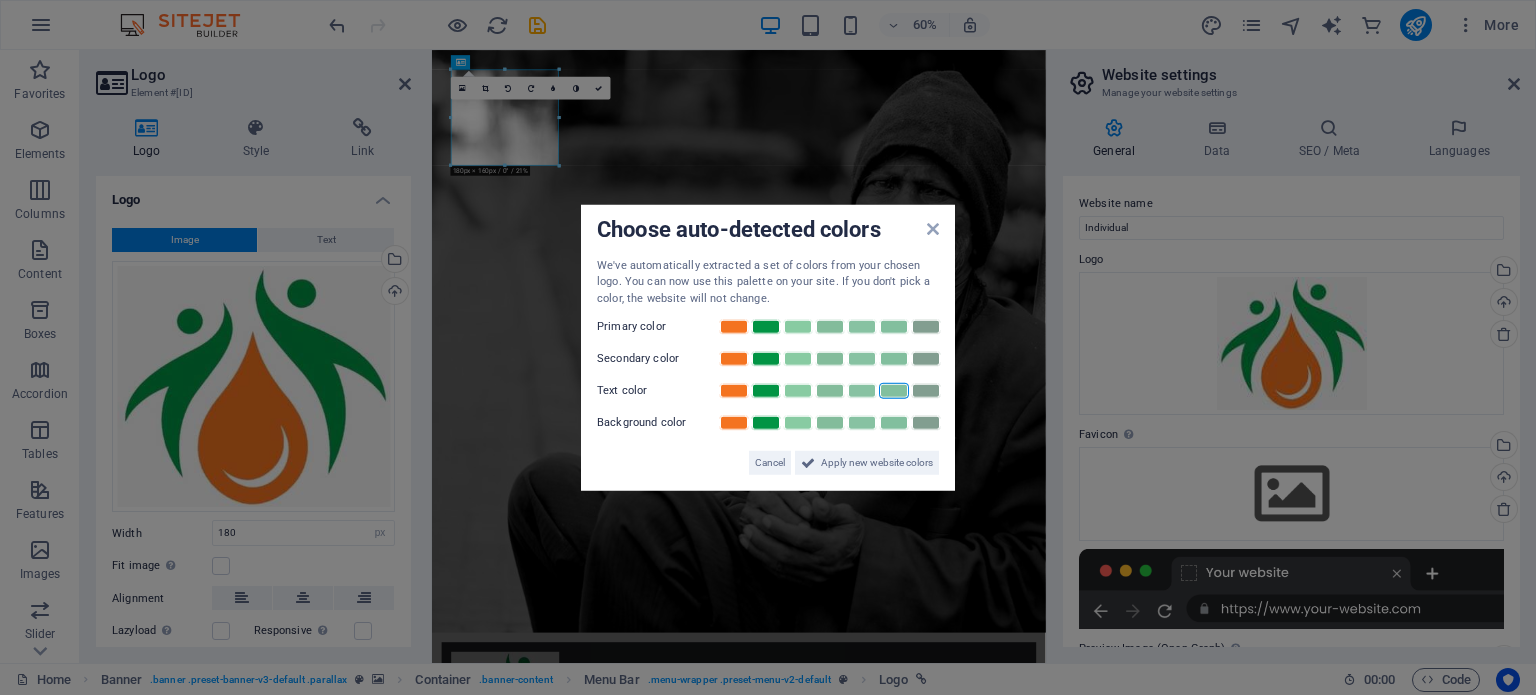 click at bounding box center (894, 391) 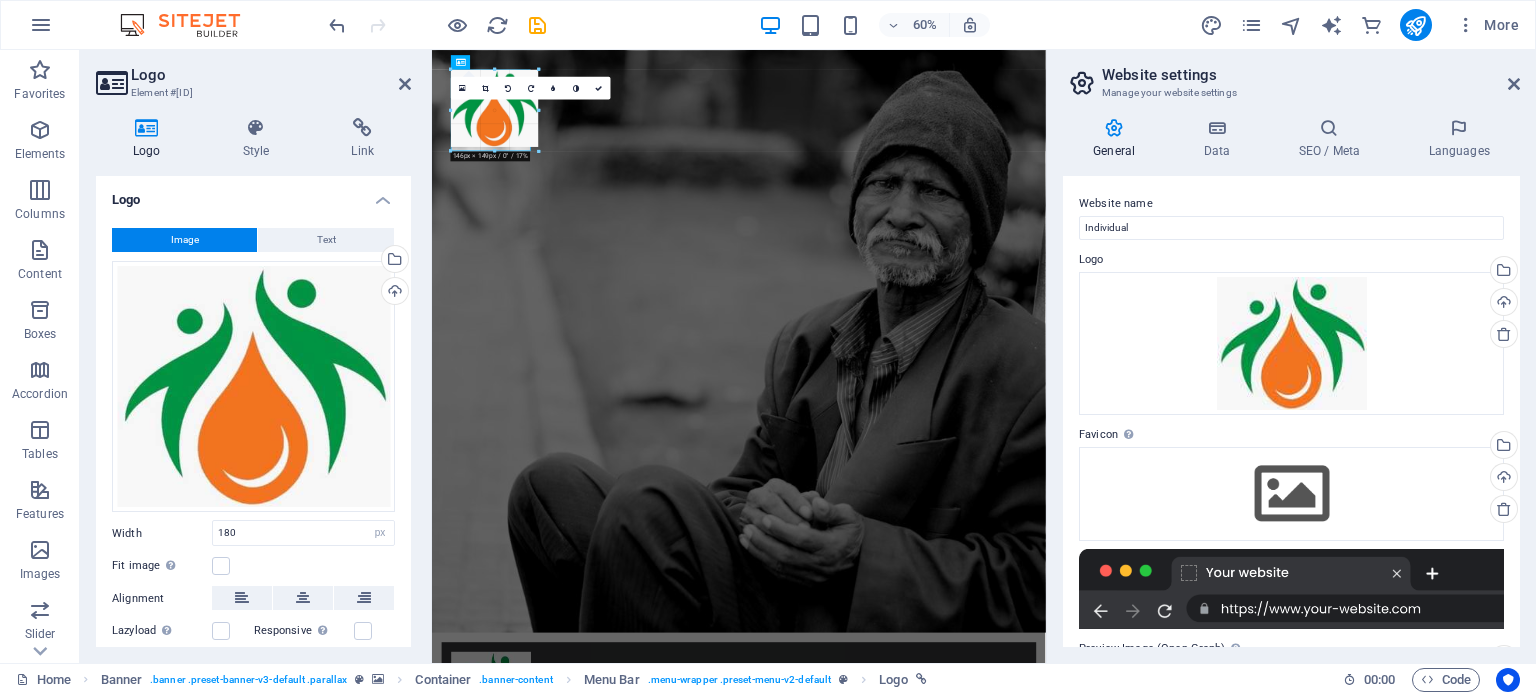 drag, startPoint x: 559, startPoint y: 163, endPoint x: 512, endPoint y: 31, distance: 140.11781 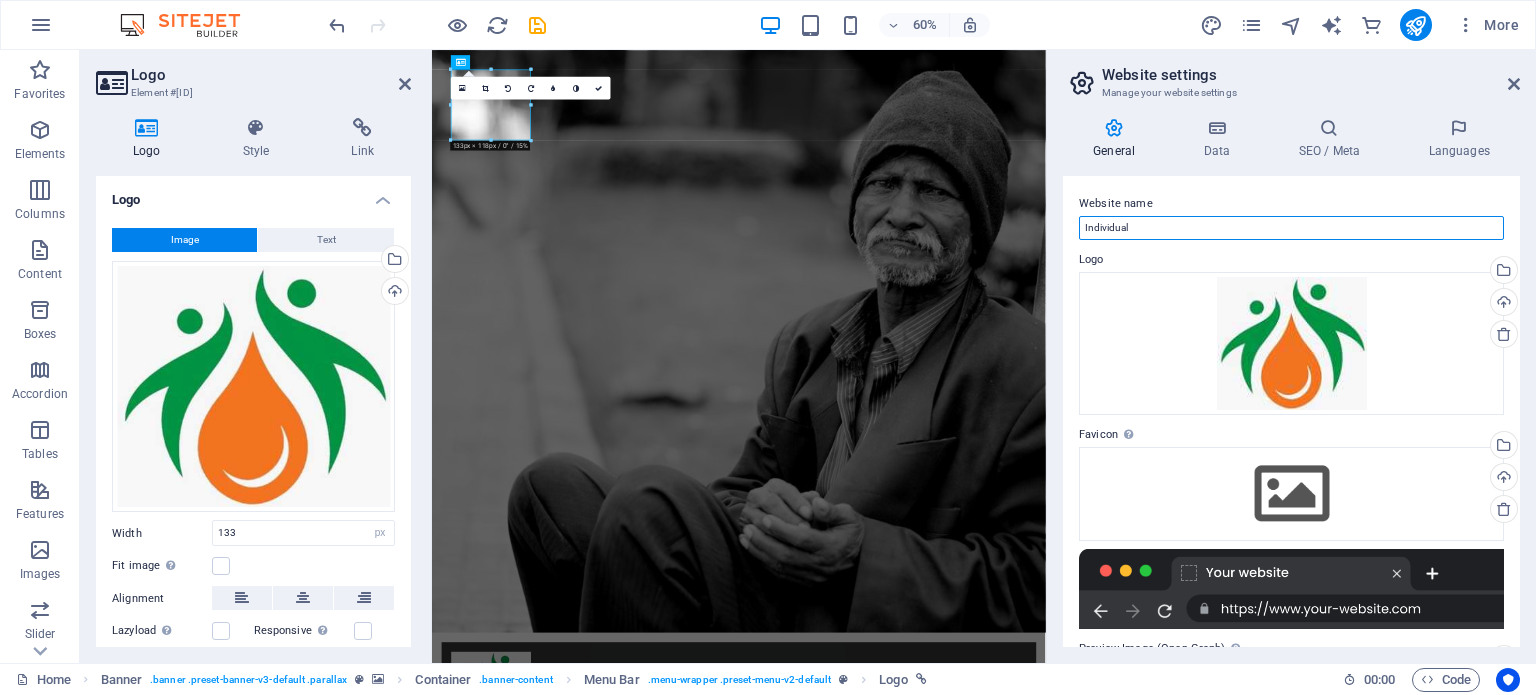 click on "Individual" at bounding box center [1291, 228] 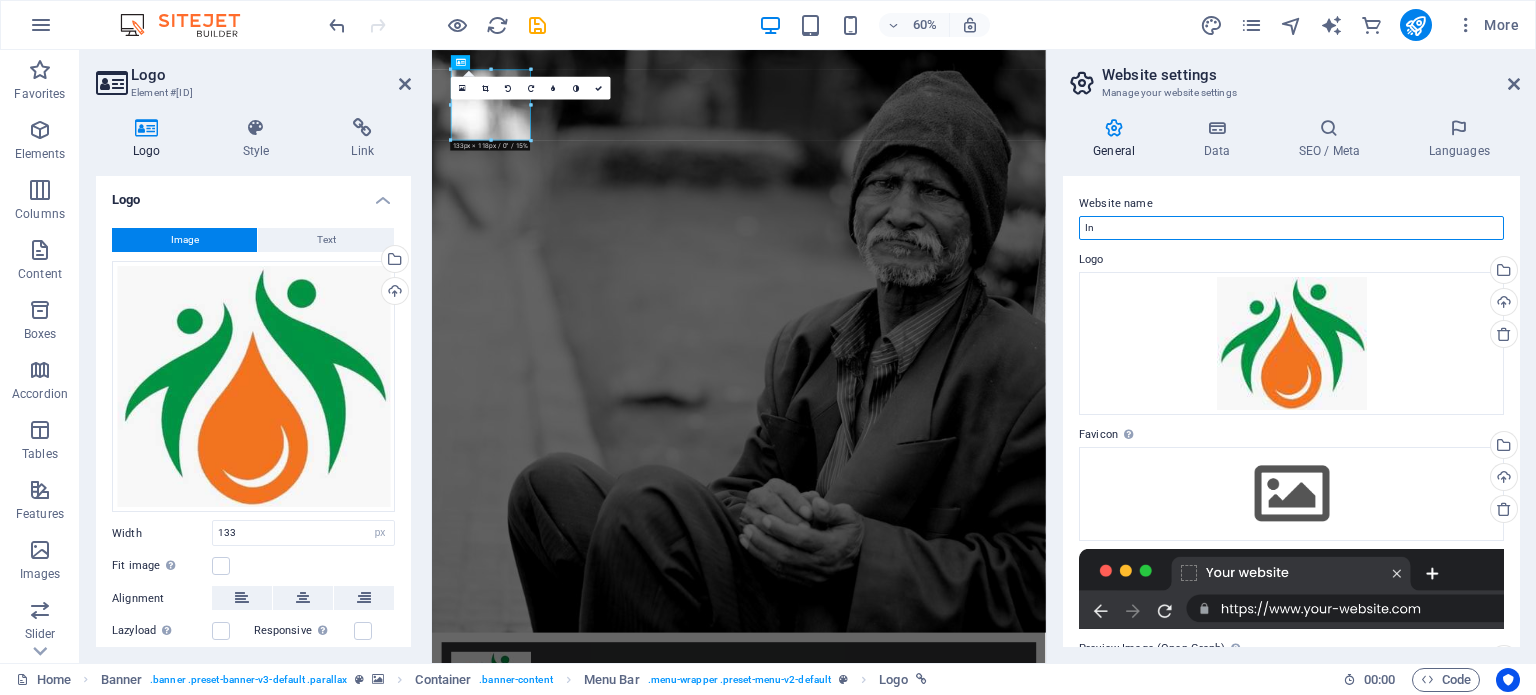 type on "I" 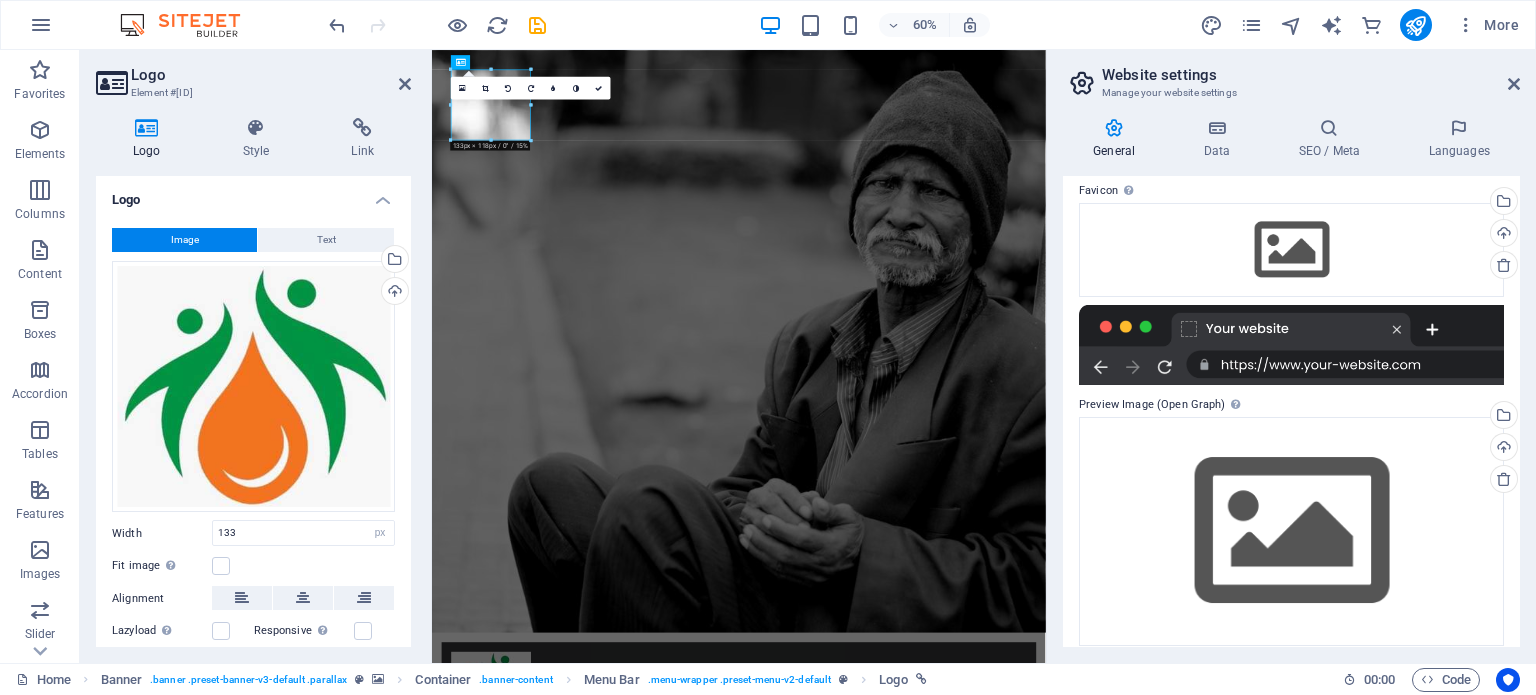 scroll, scrollTop: 259, scrollLeft: 0, axis: vertical 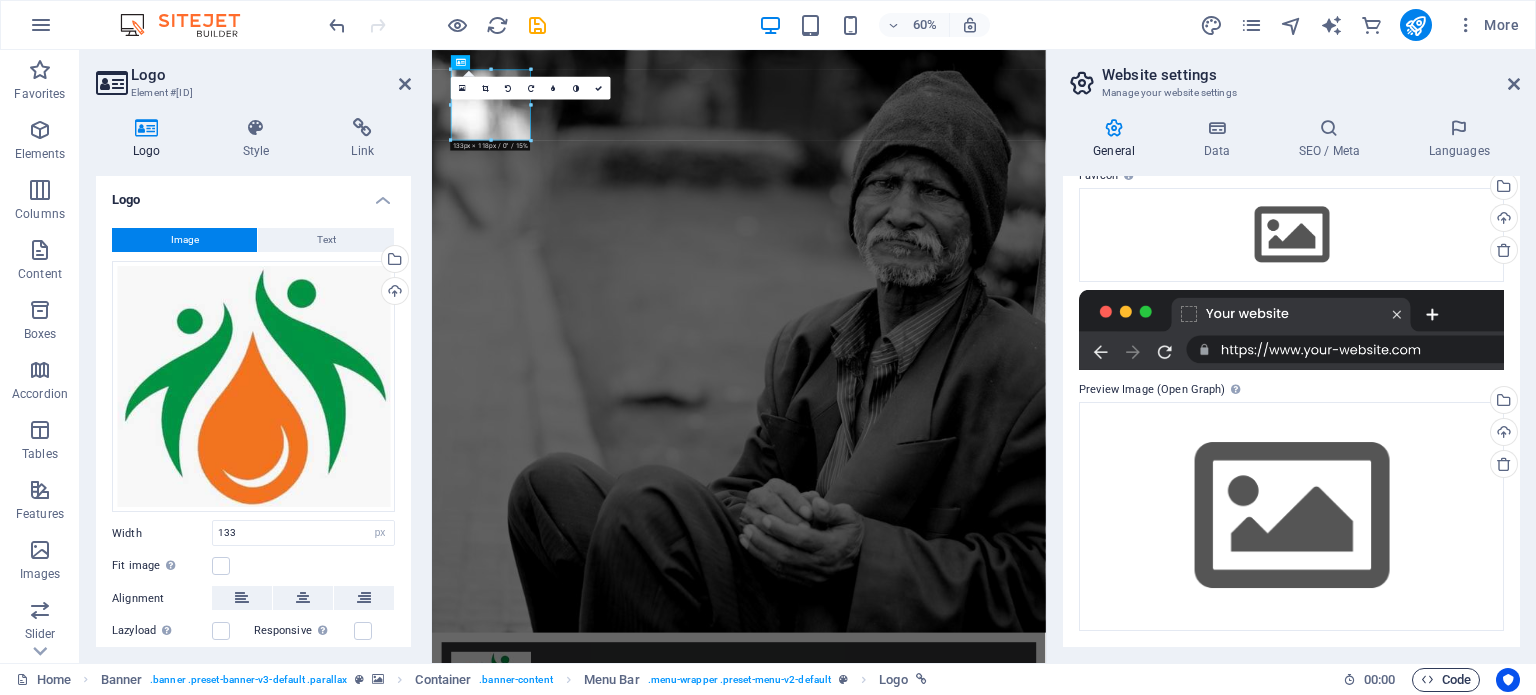 type on "SARVEKTA WELFAIR SOCITY" 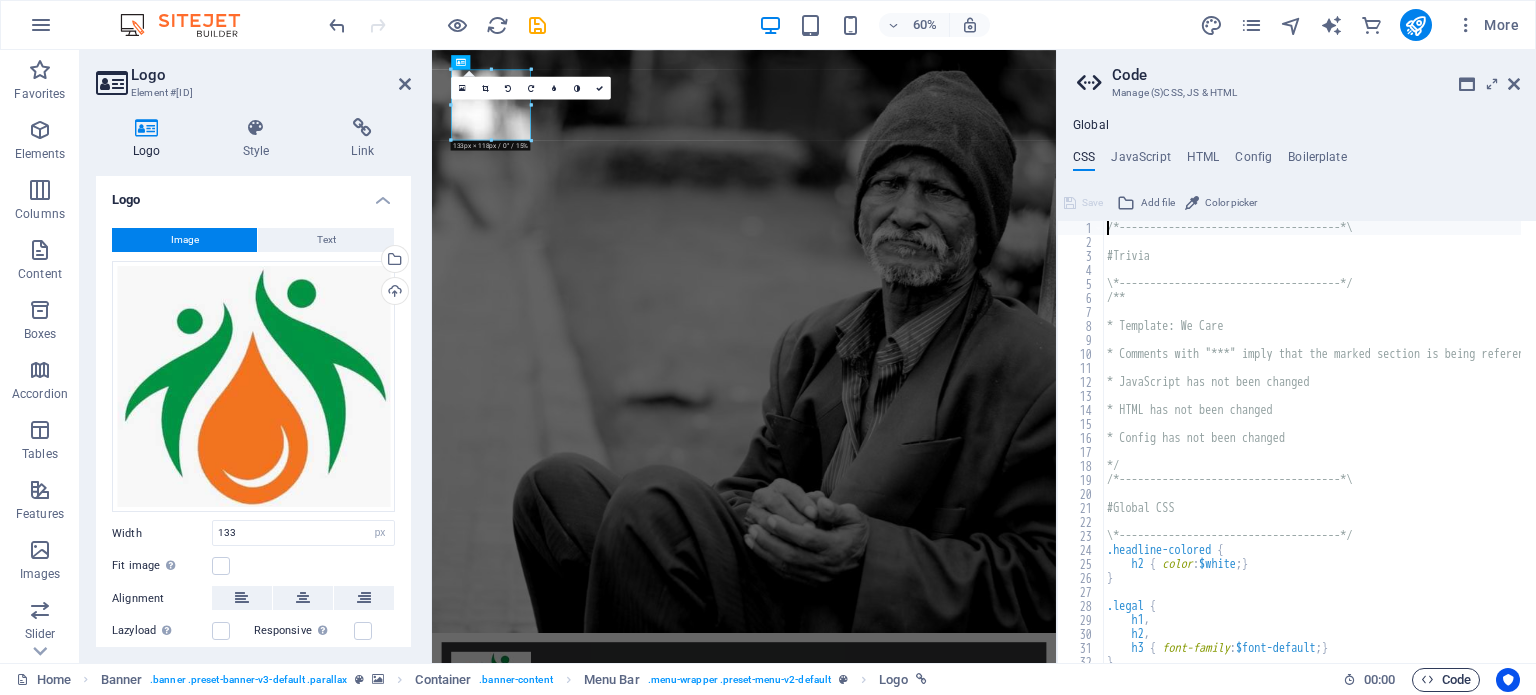 click at bounding box center [1427, 679] 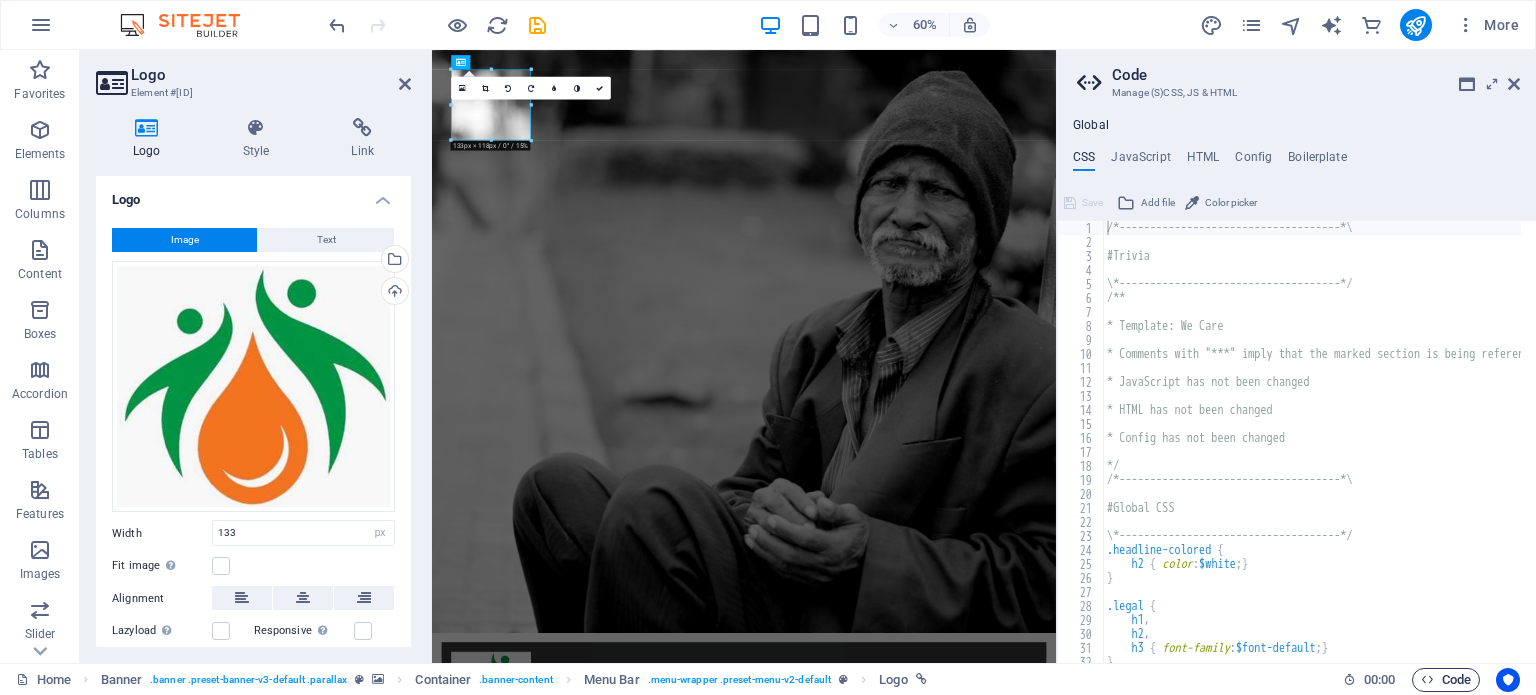 click at bounding box center (1427, 679) 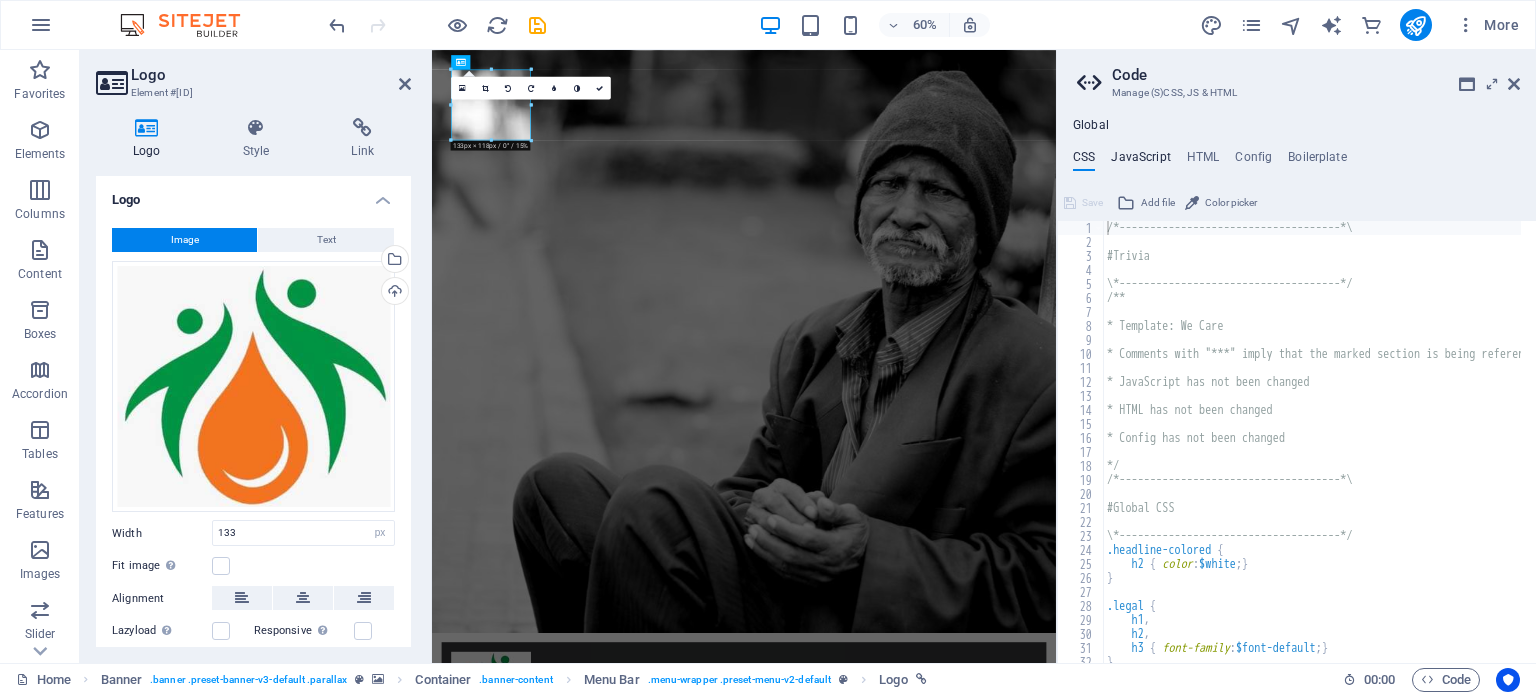 click on "JavaScript" at bounding box center (1140, 161) 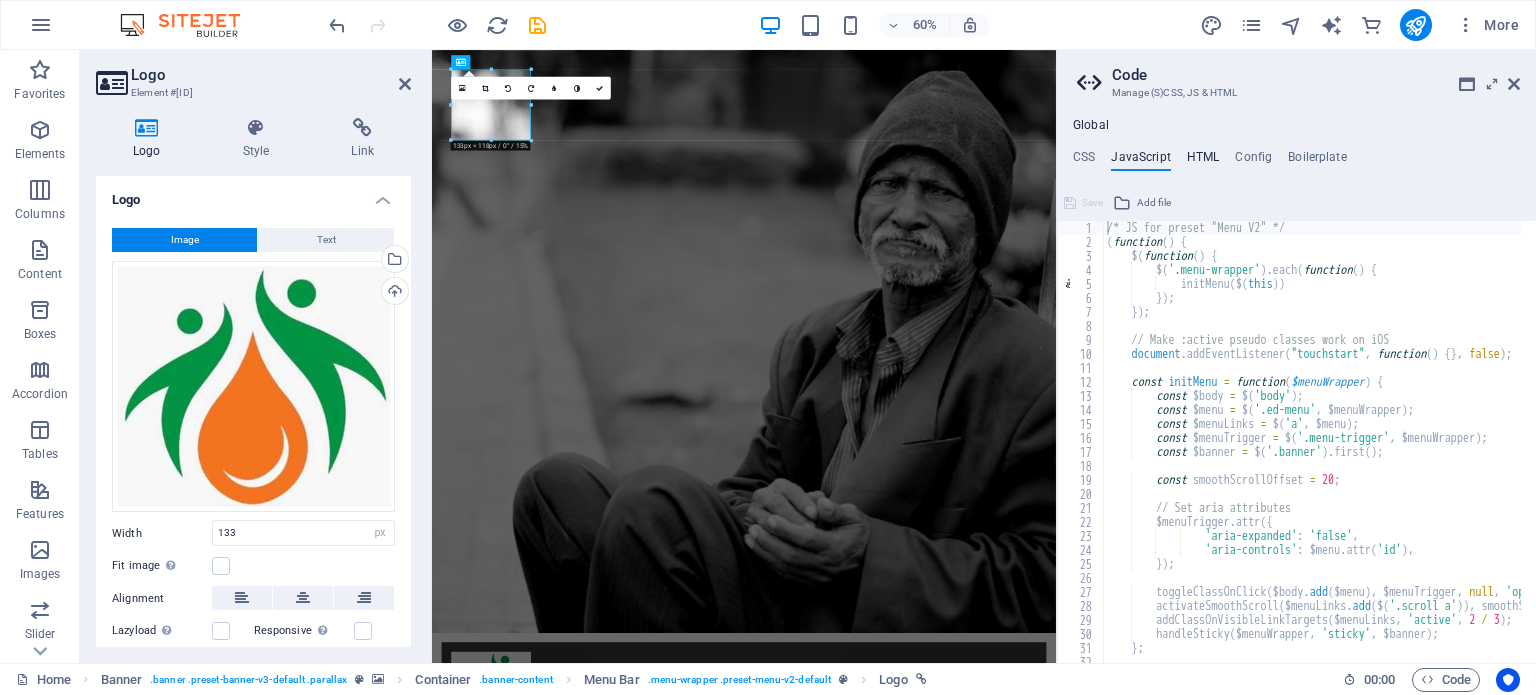 click on "HTML" at bounding box center [1203, 161] 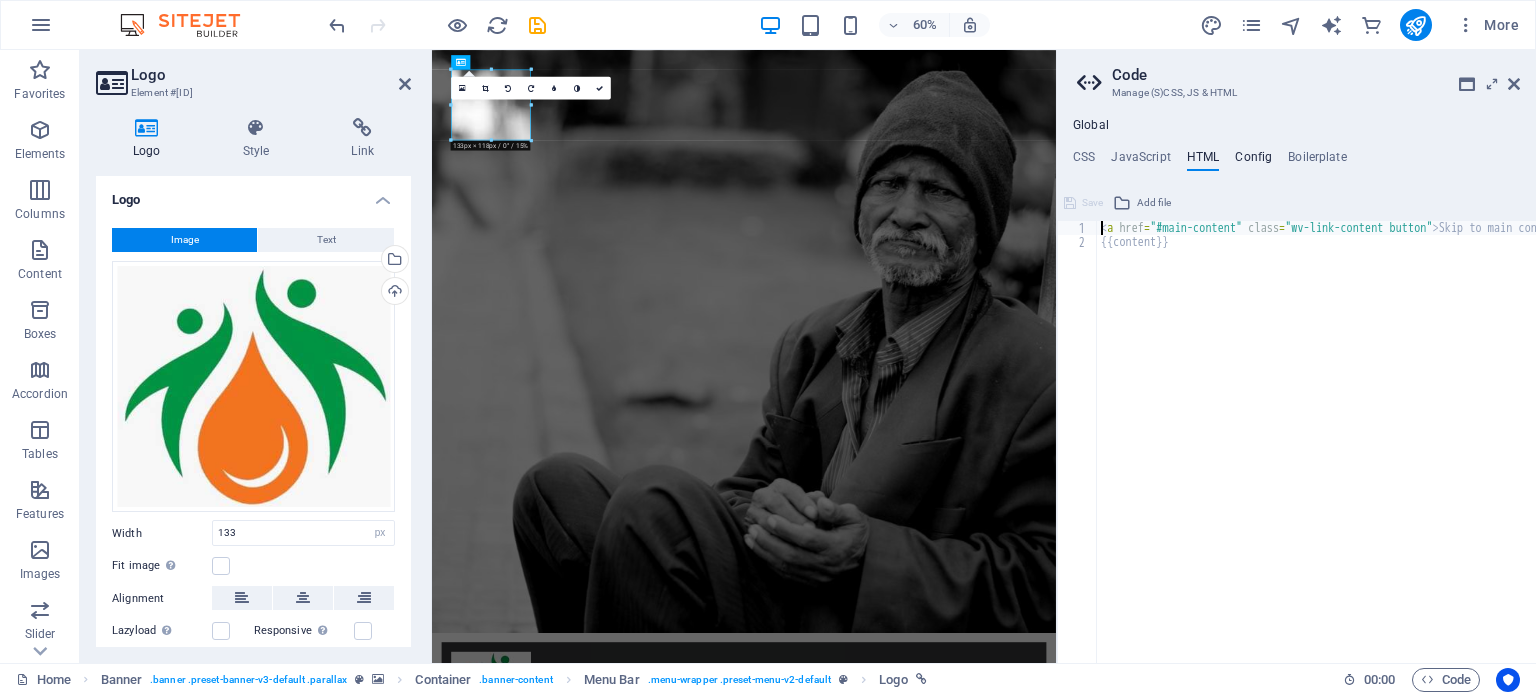 click on "Config" at bounding box center (1253, 161) 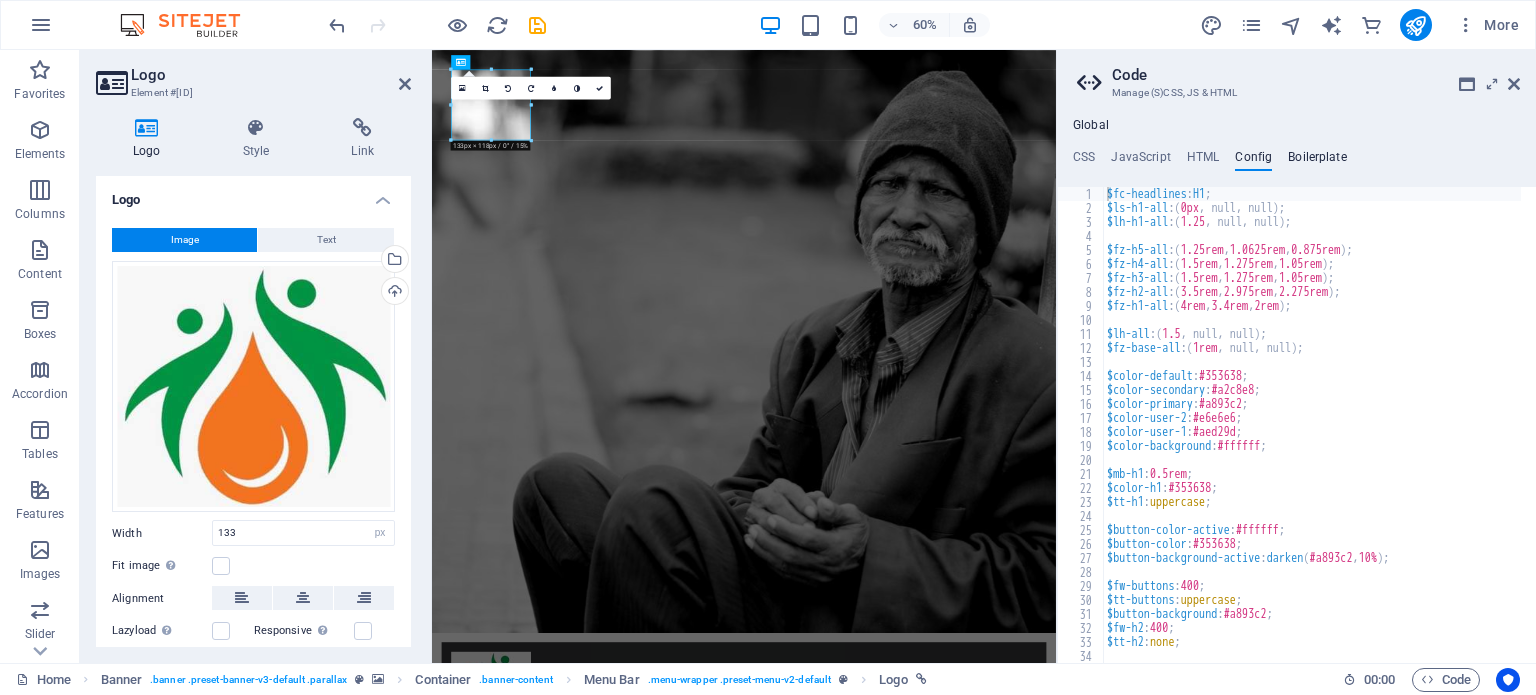 click on "Boilerplate" at bounding box center (1317, 161) 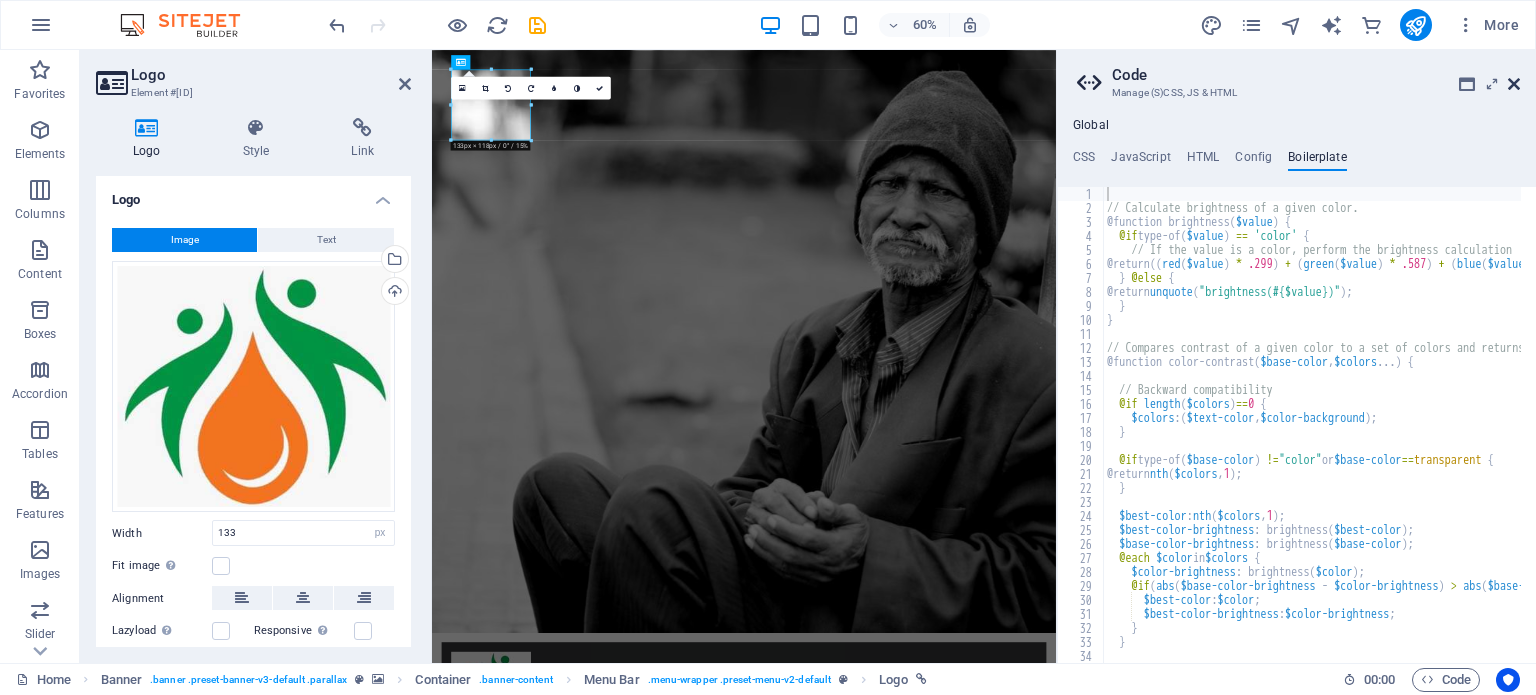 click at bounding box center (1514, 84) 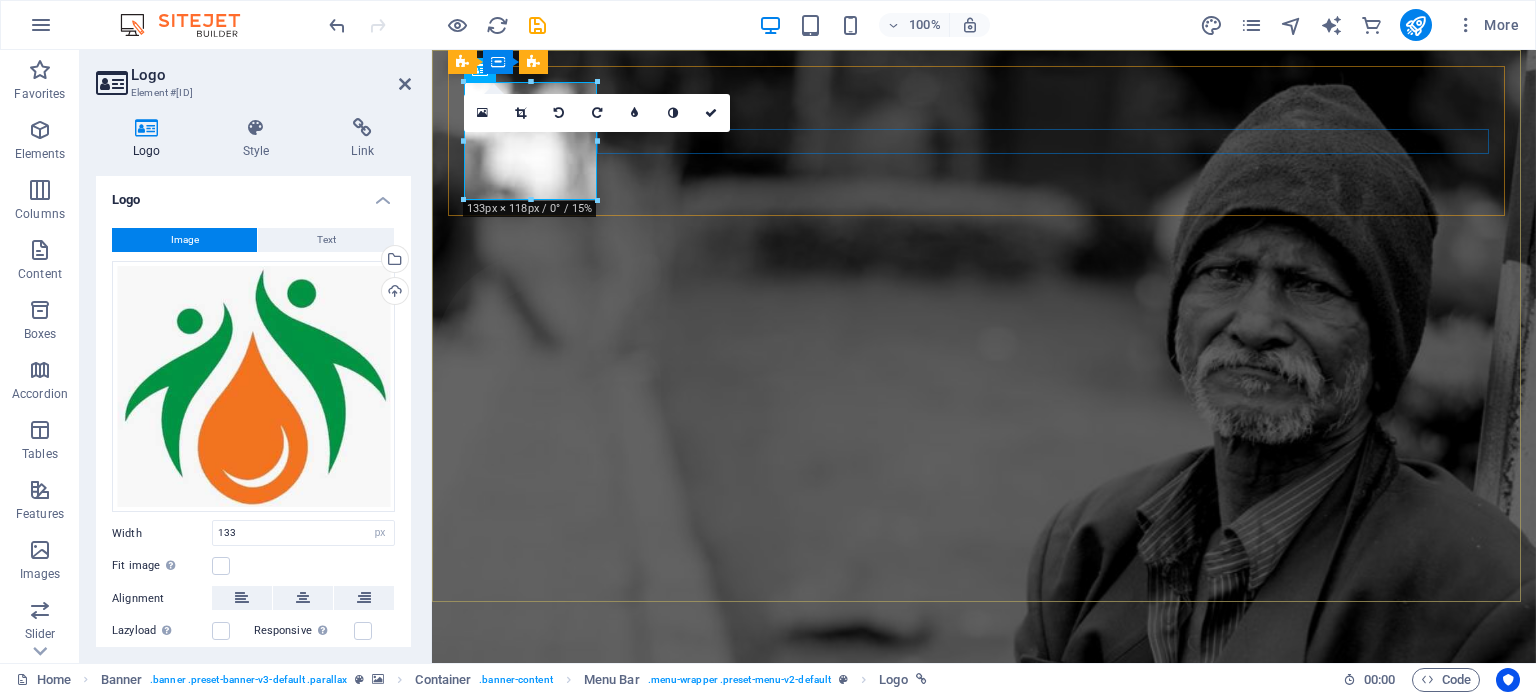 click at bounding box center (984, 1196) 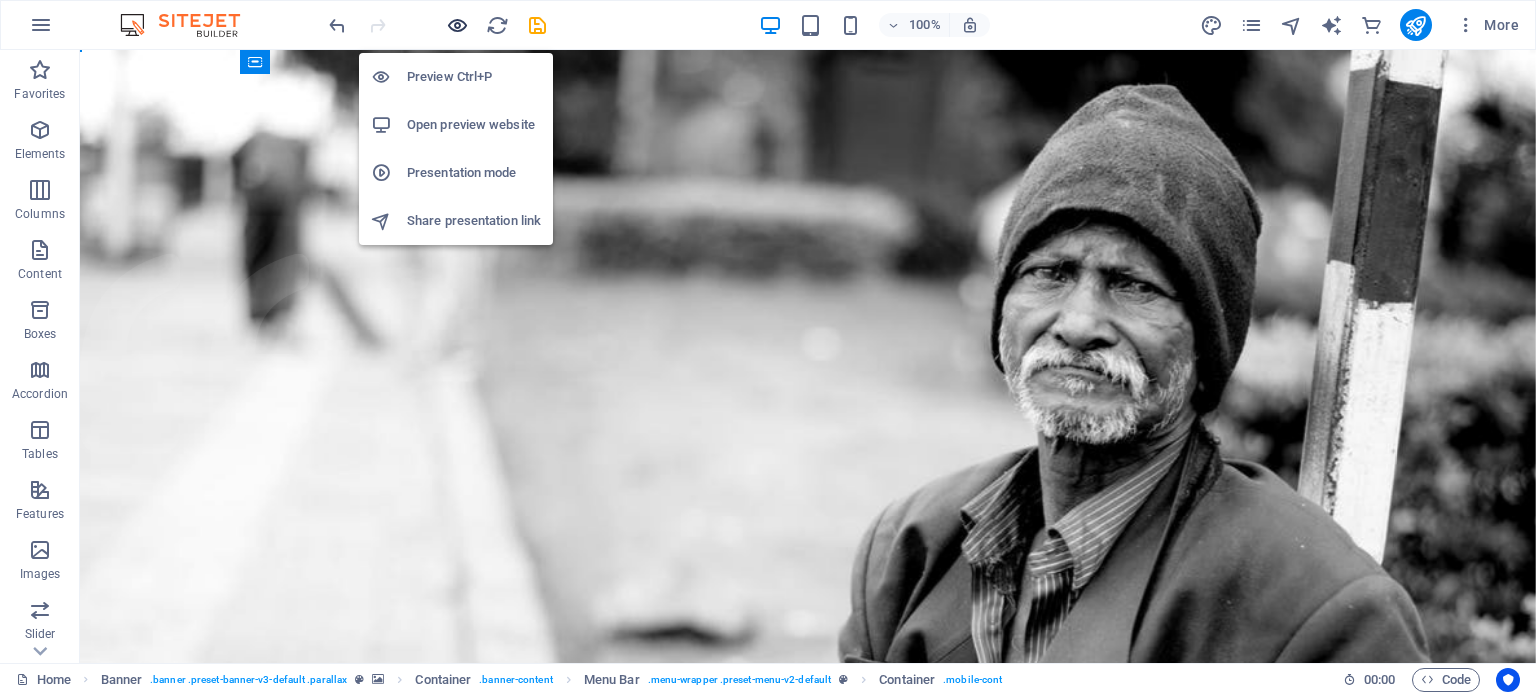 click at bounding box center (457, 25) 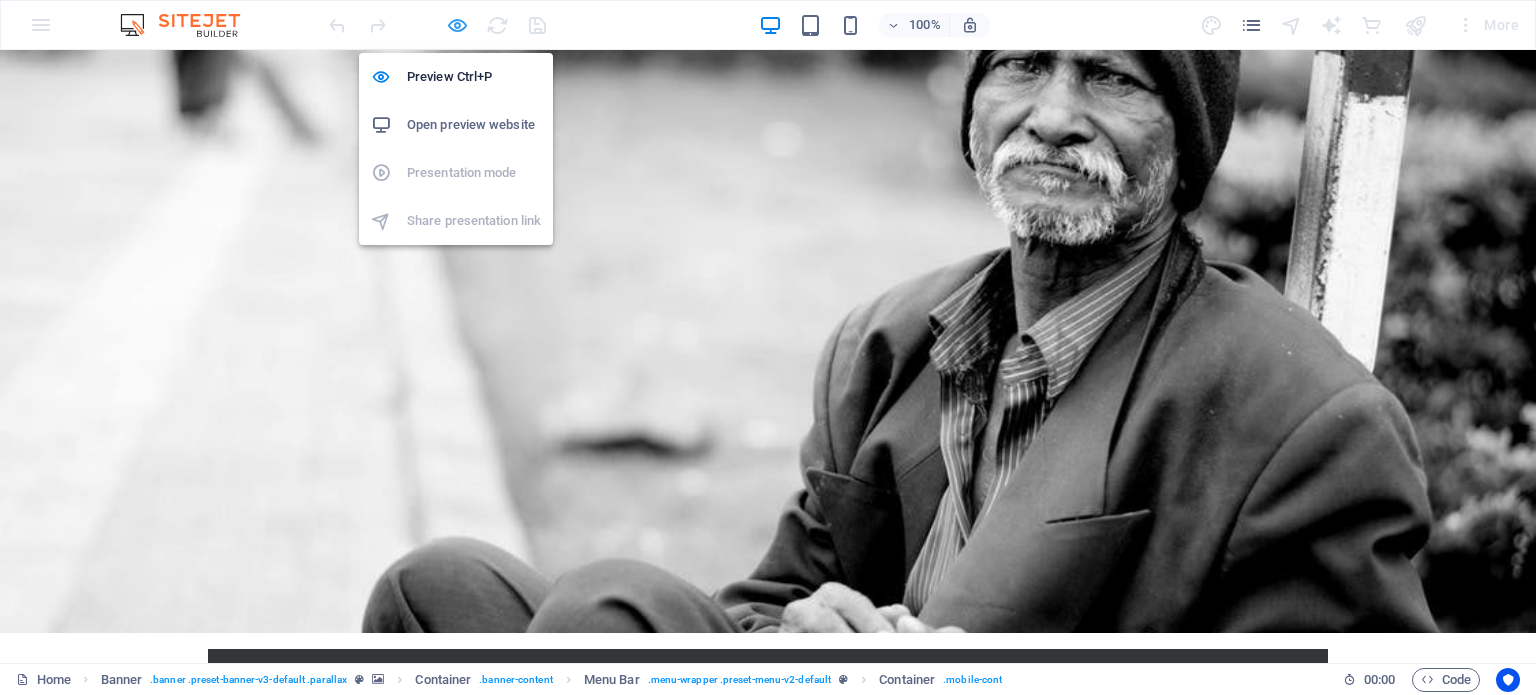 click at bounding box center [457, 25] 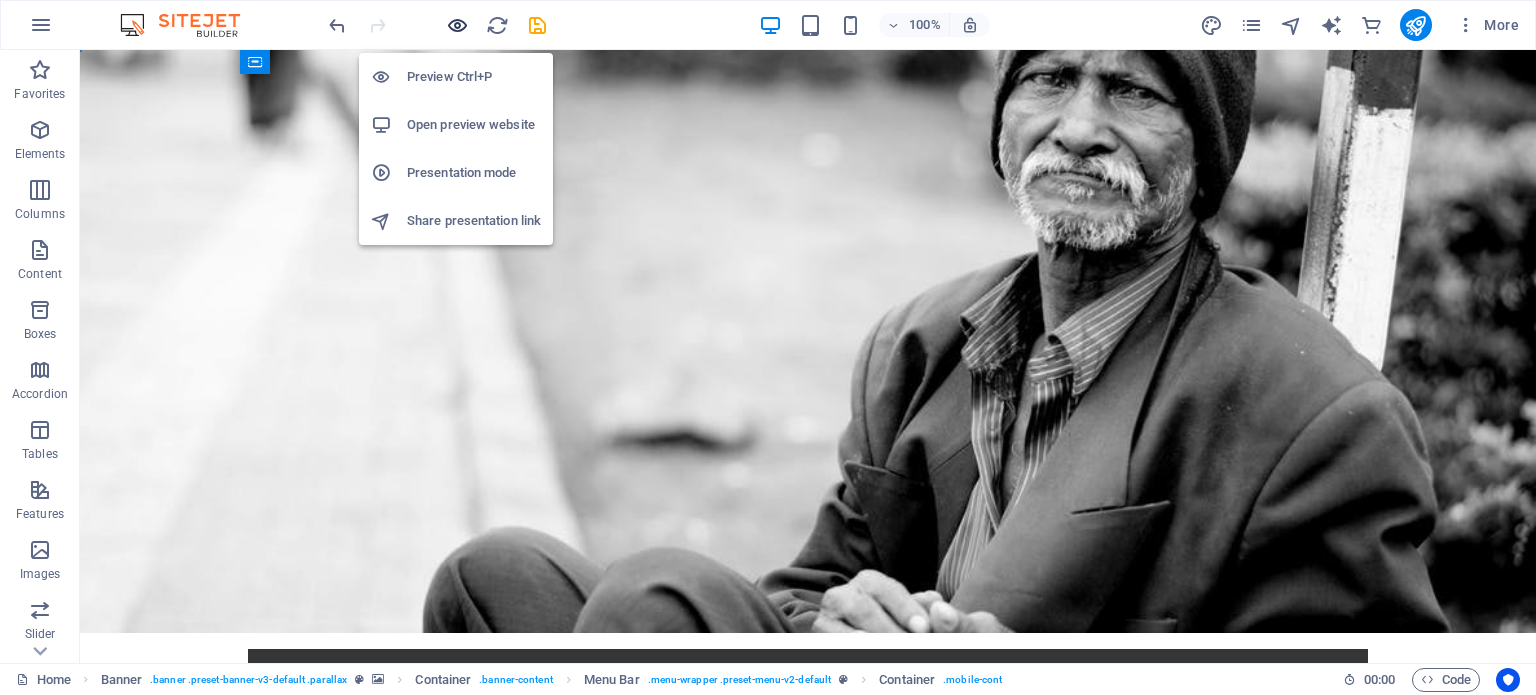 click at bounding box center [457, 25] 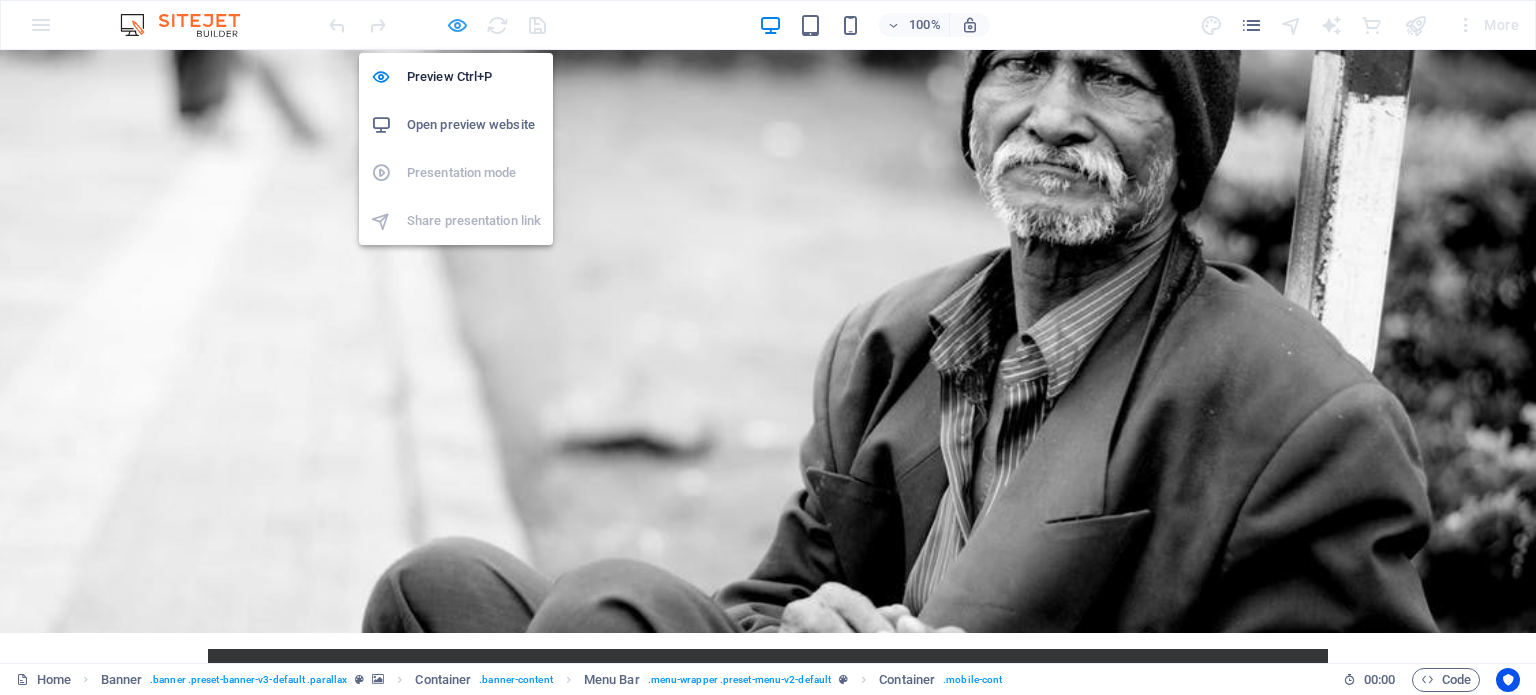 click at bounding box center (457, 25) 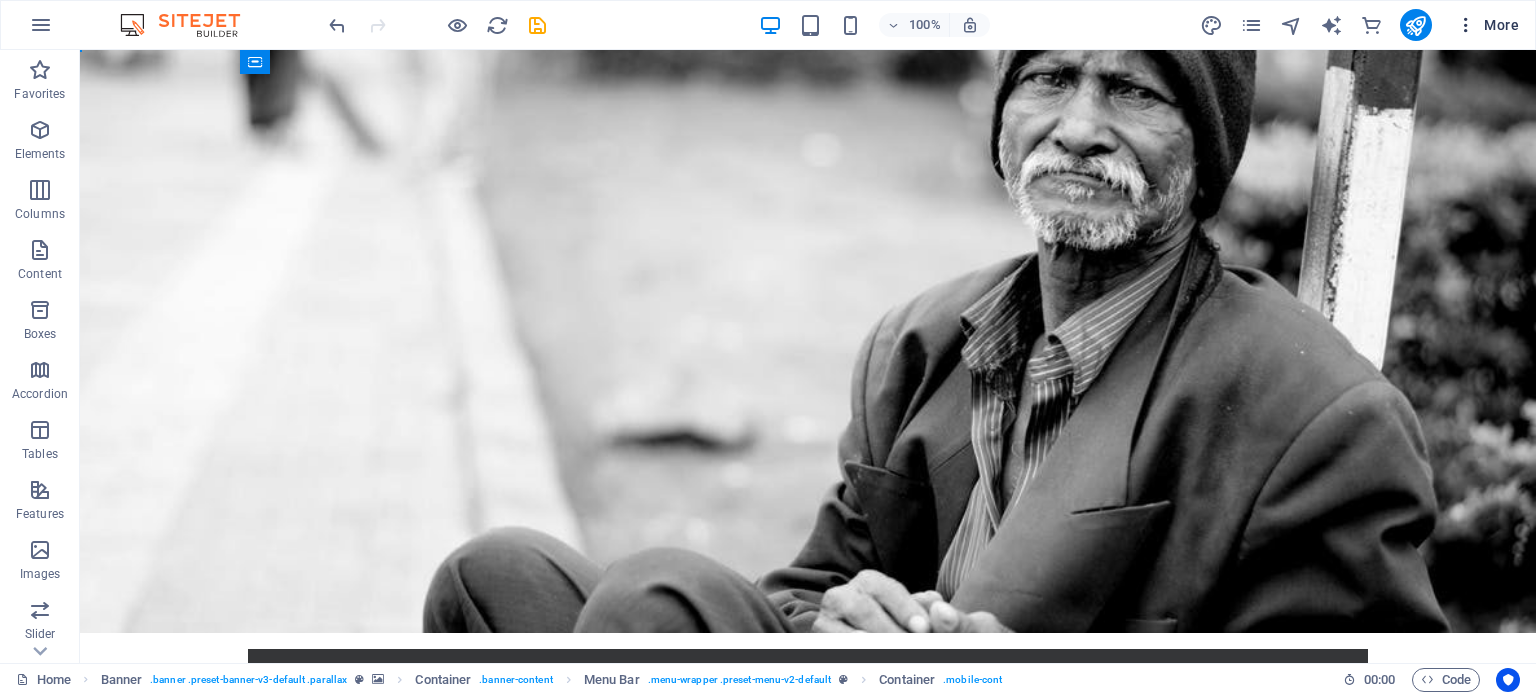 click on "More" at bounding box center (1487, 25) 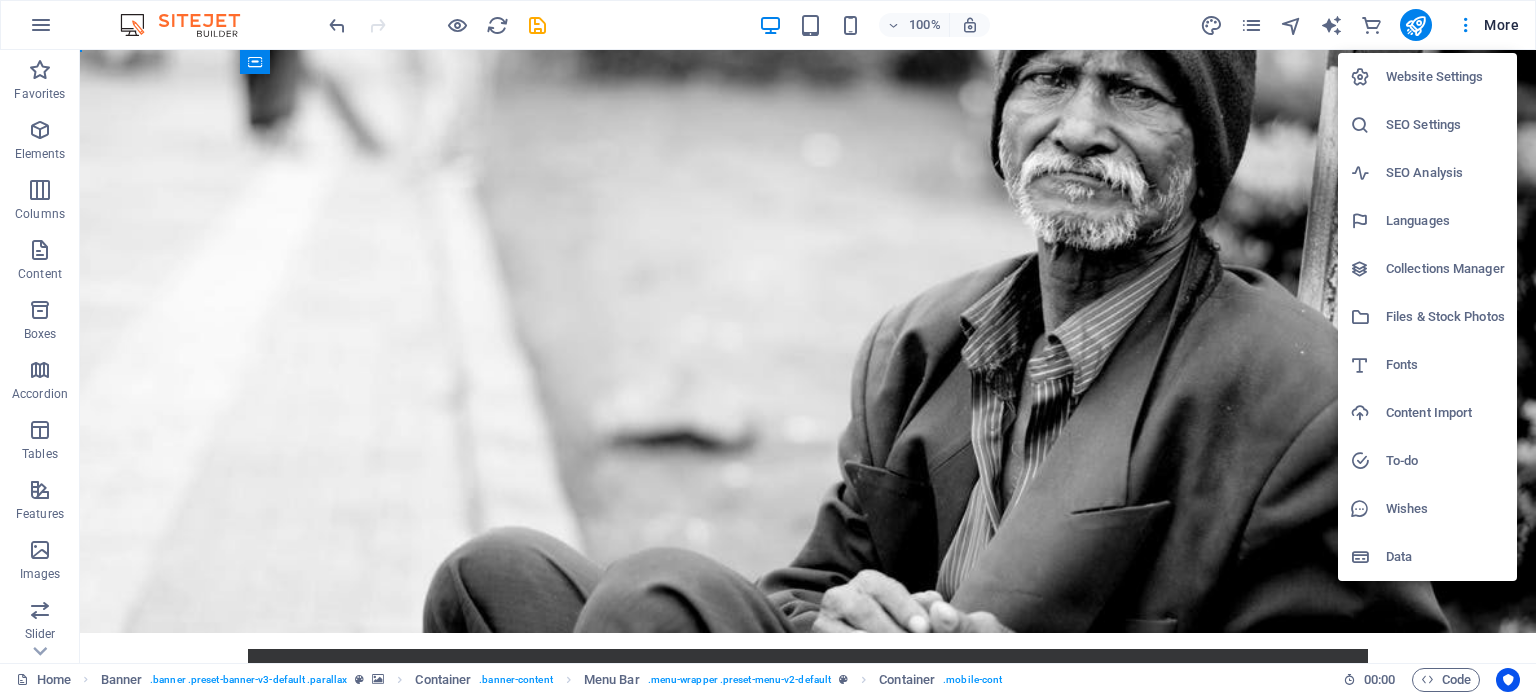click at bounding box center (768, 347) 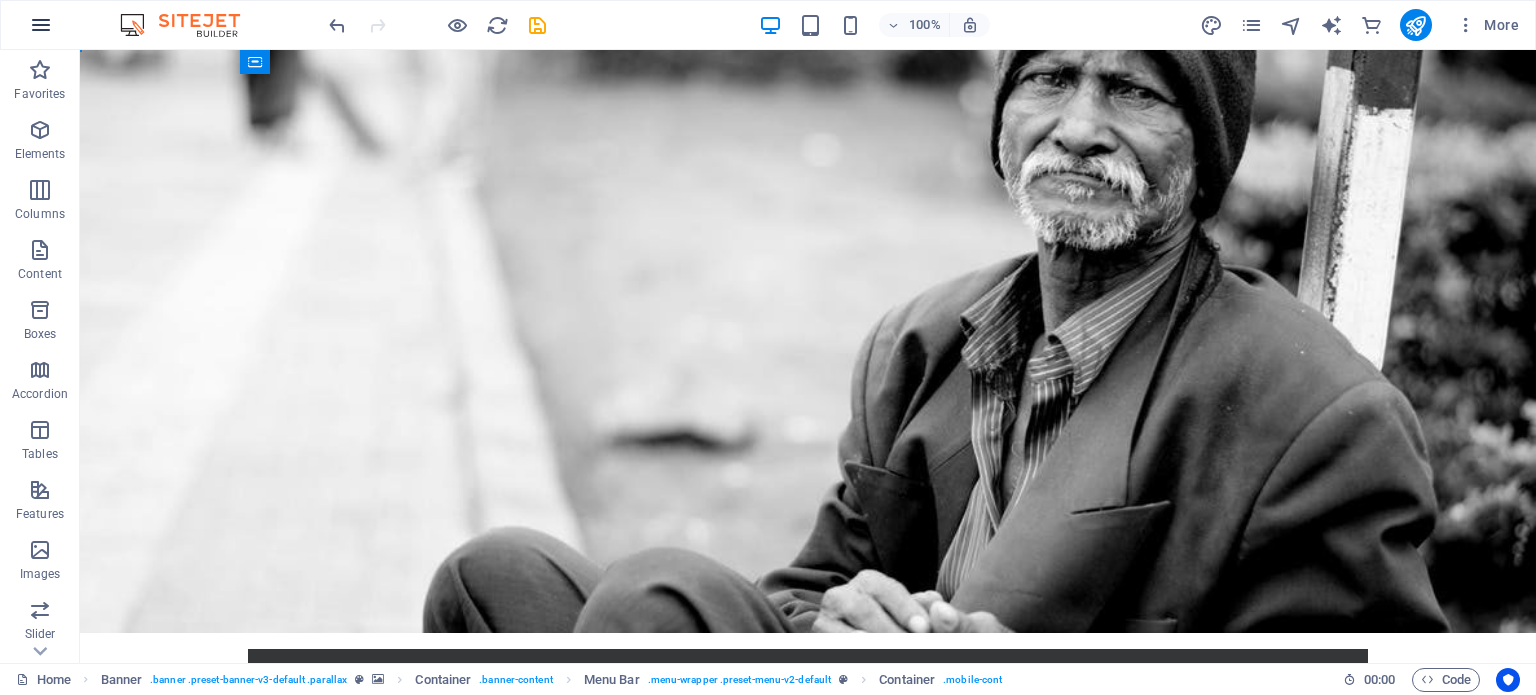 click at bounding box center (41, 25) 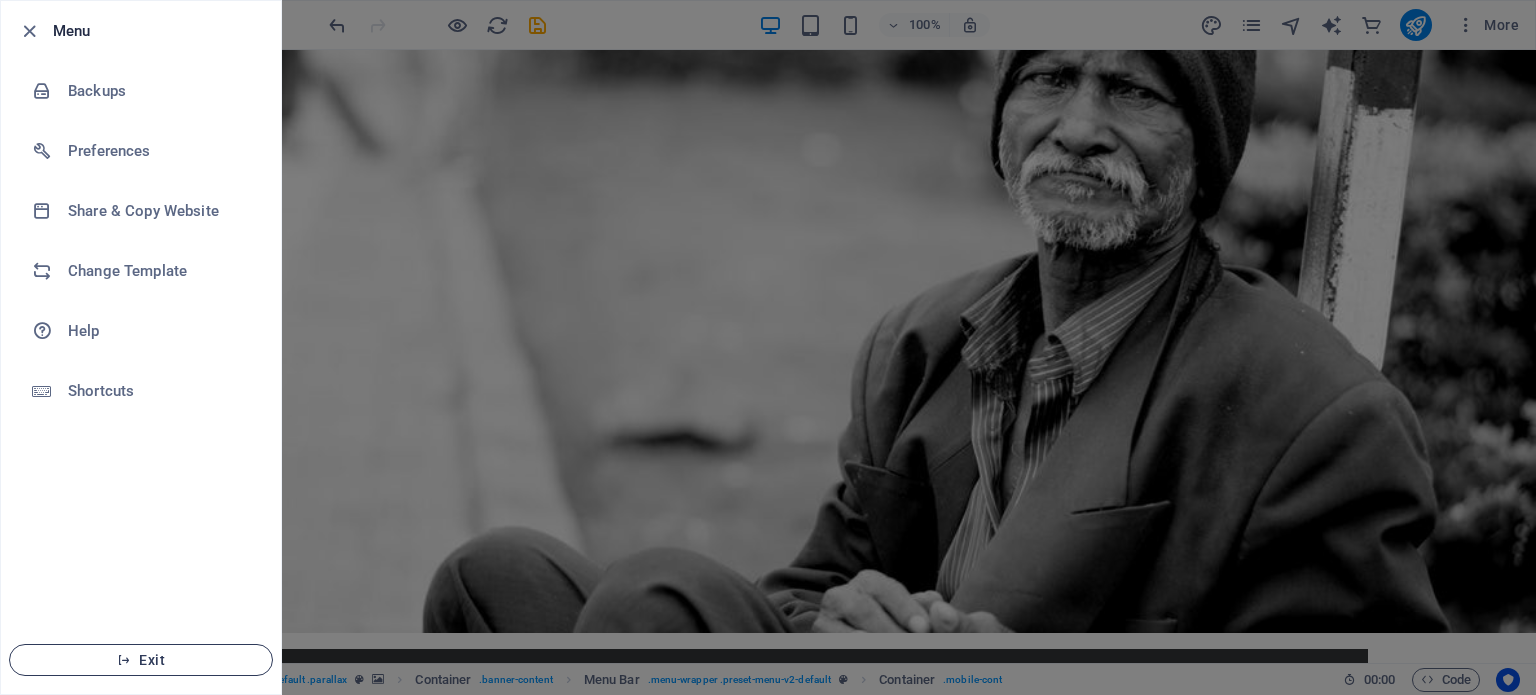 click on "Exit" at bounding box center (141, 660) 